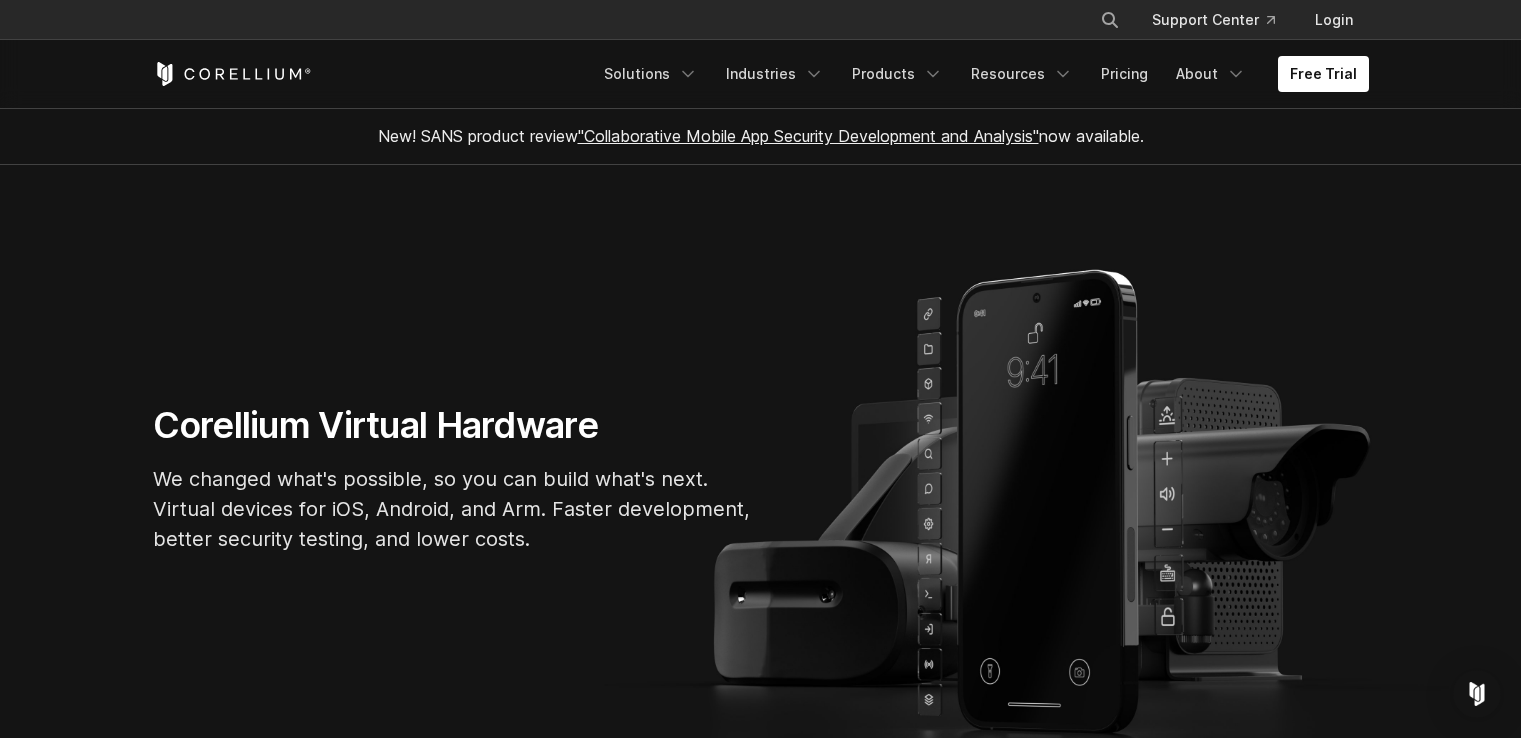 scroll, scrollTop: 0, scrollLeft: 0, axis: both 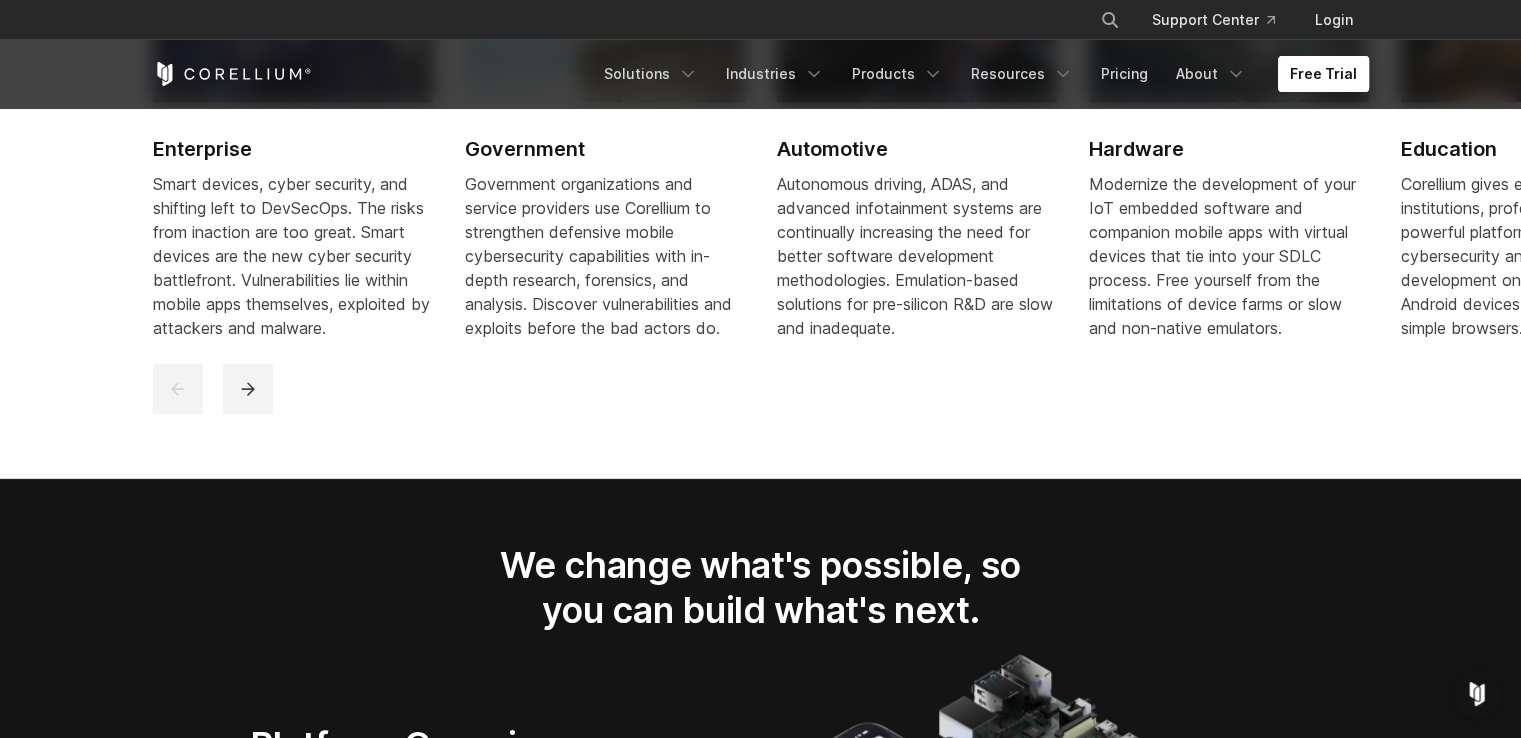 click on "Free Trial" at bounding box center (1323, 74) 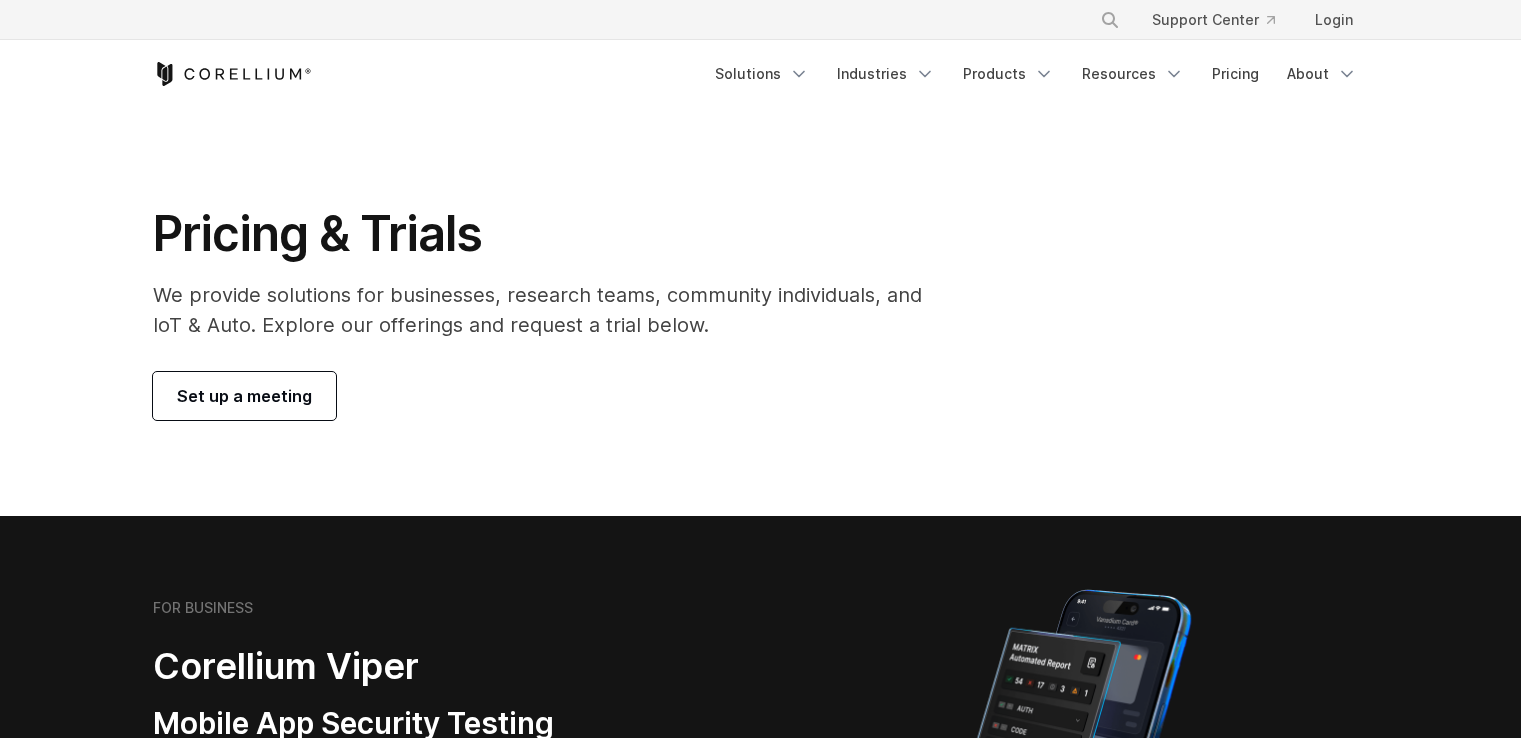 scroll, scrollTop: 0, scrollLeft: 0, axis: both 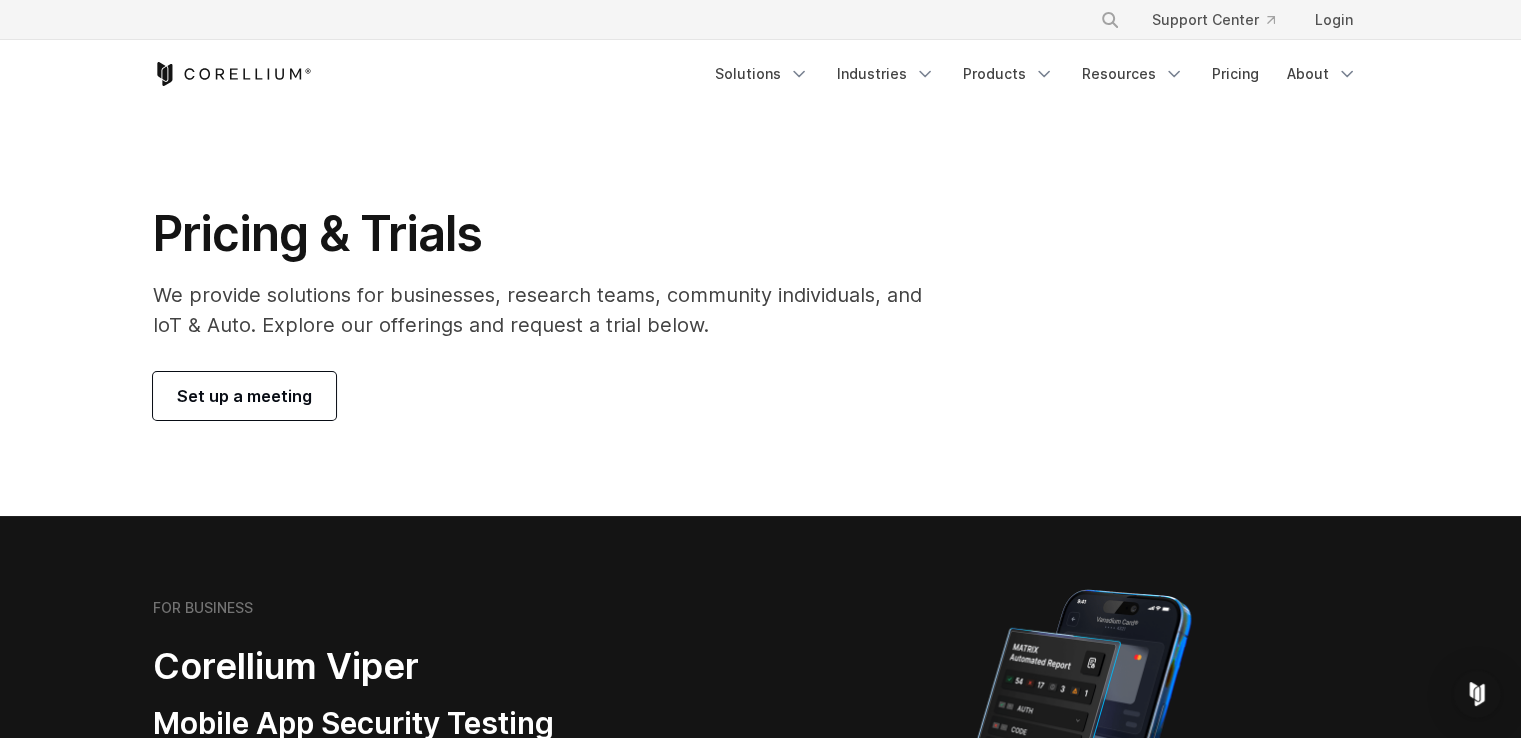 click on "Set up a meeting" at bounding box center (244, 396) 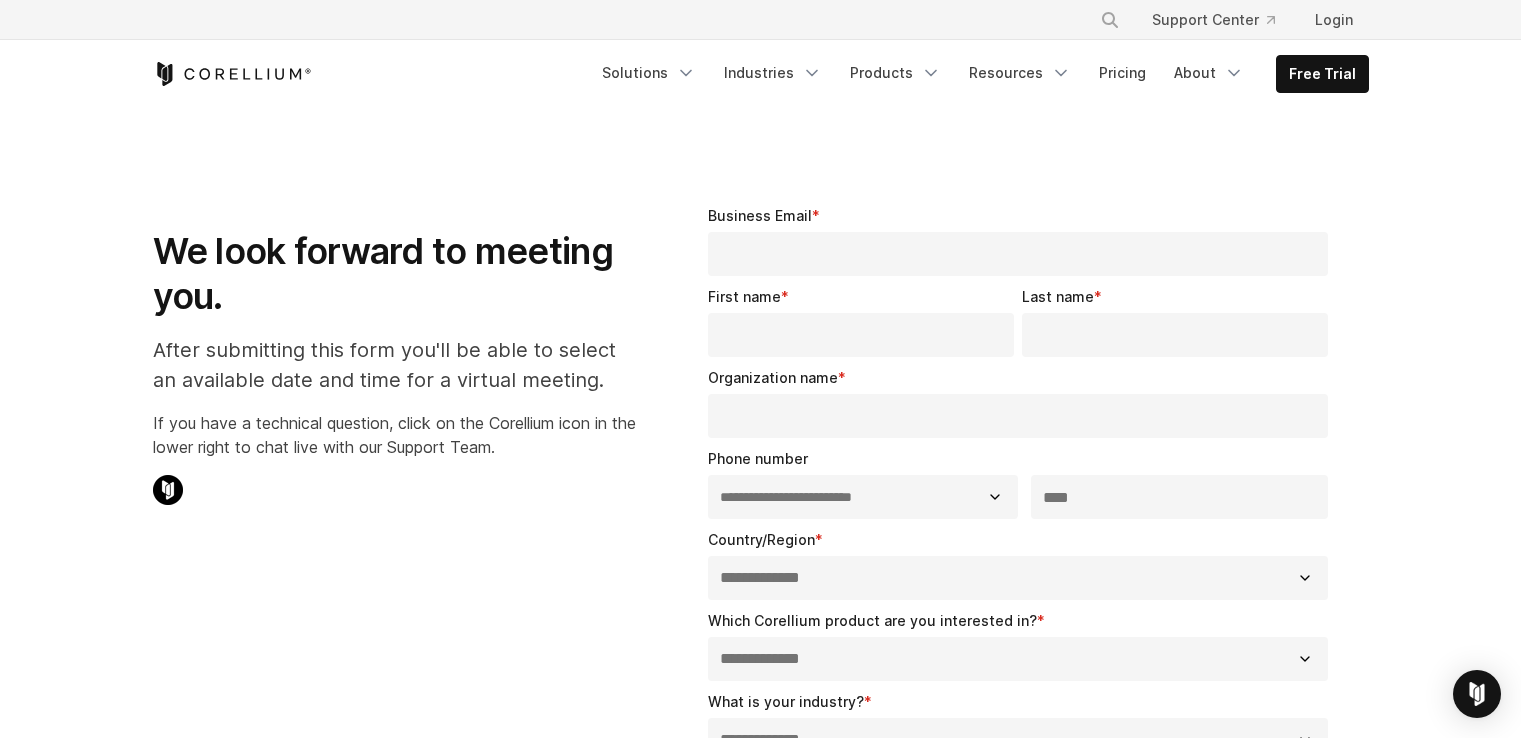 select on "**" 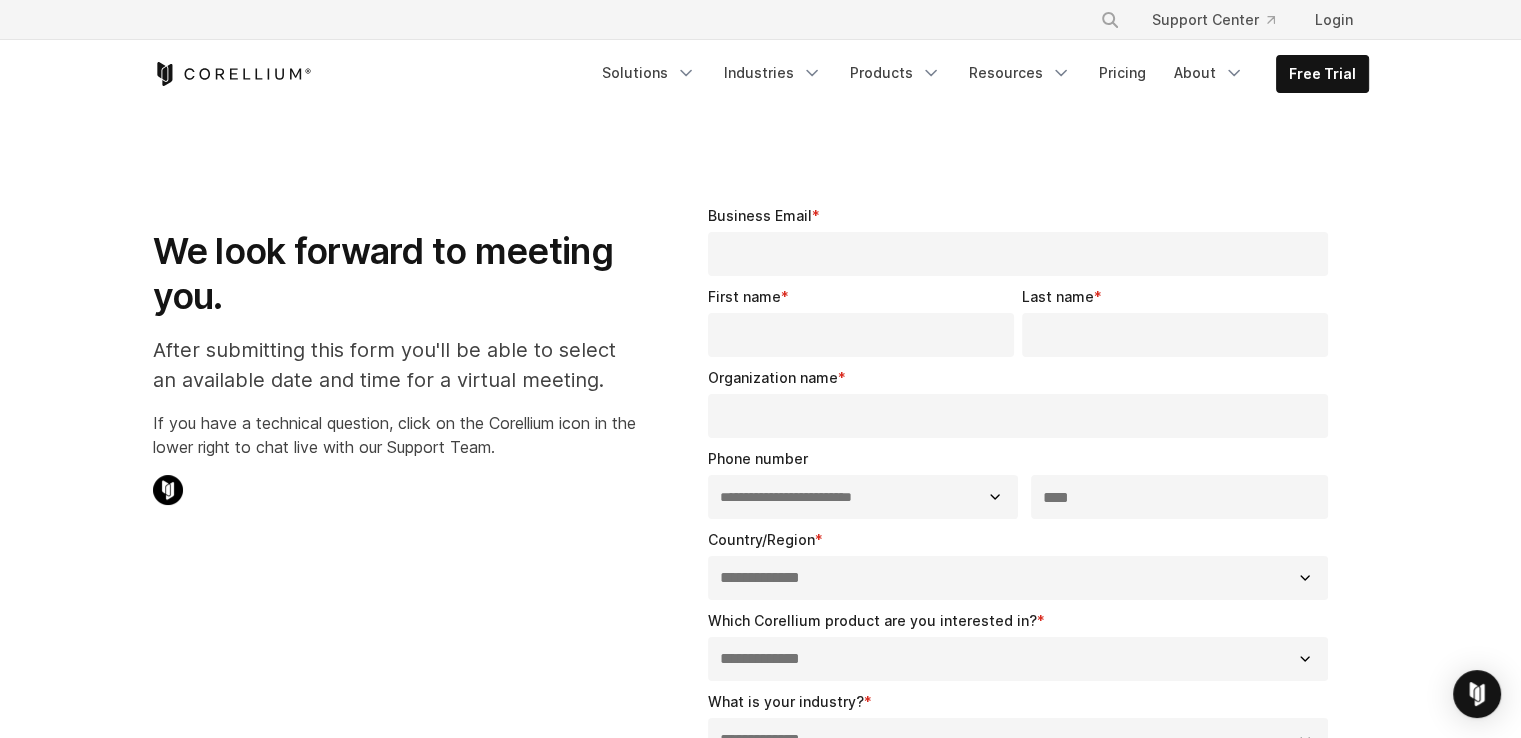 scroll, scrollTop: 0, scrollLeft: 0, axis: both 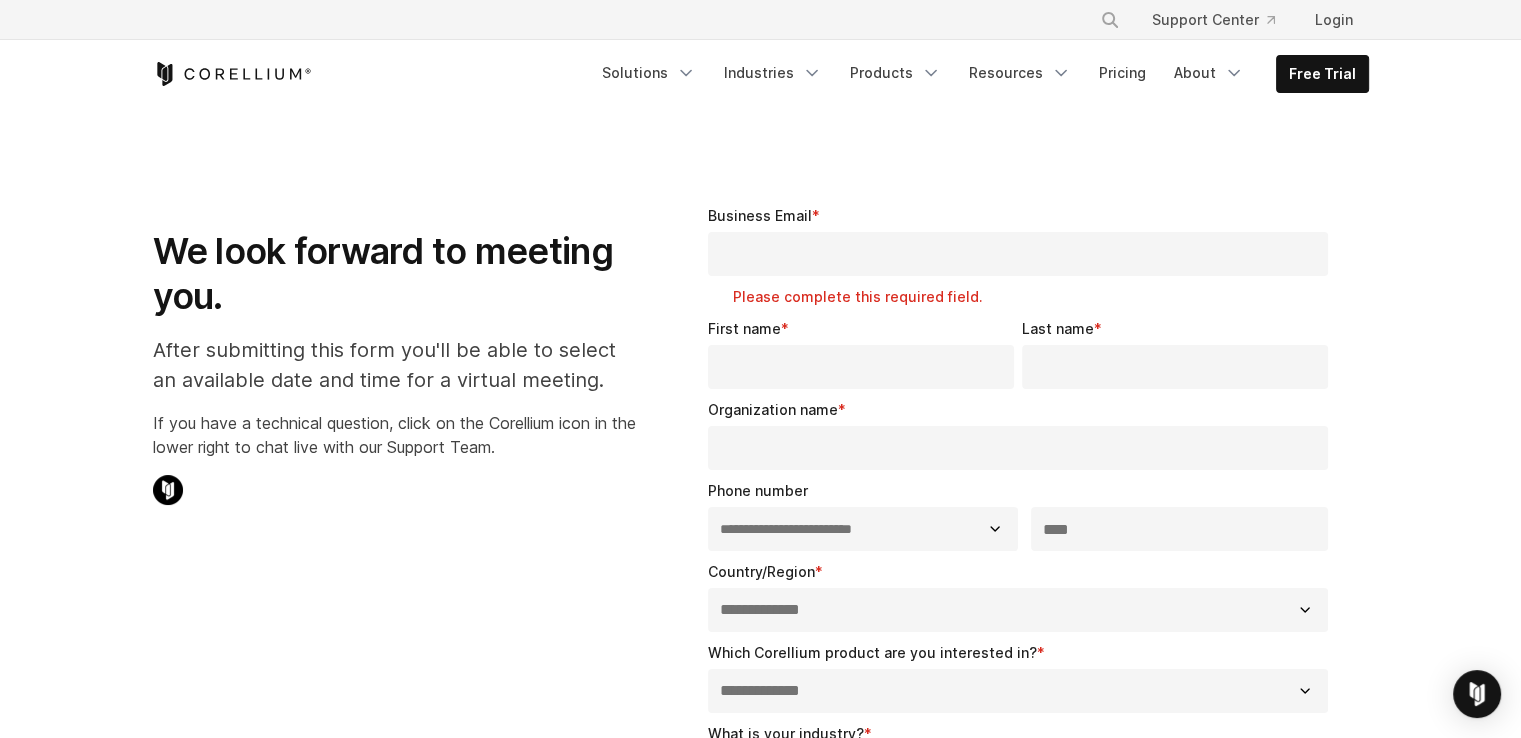 click on "Business Email *" at bounding box center (1018, 254) 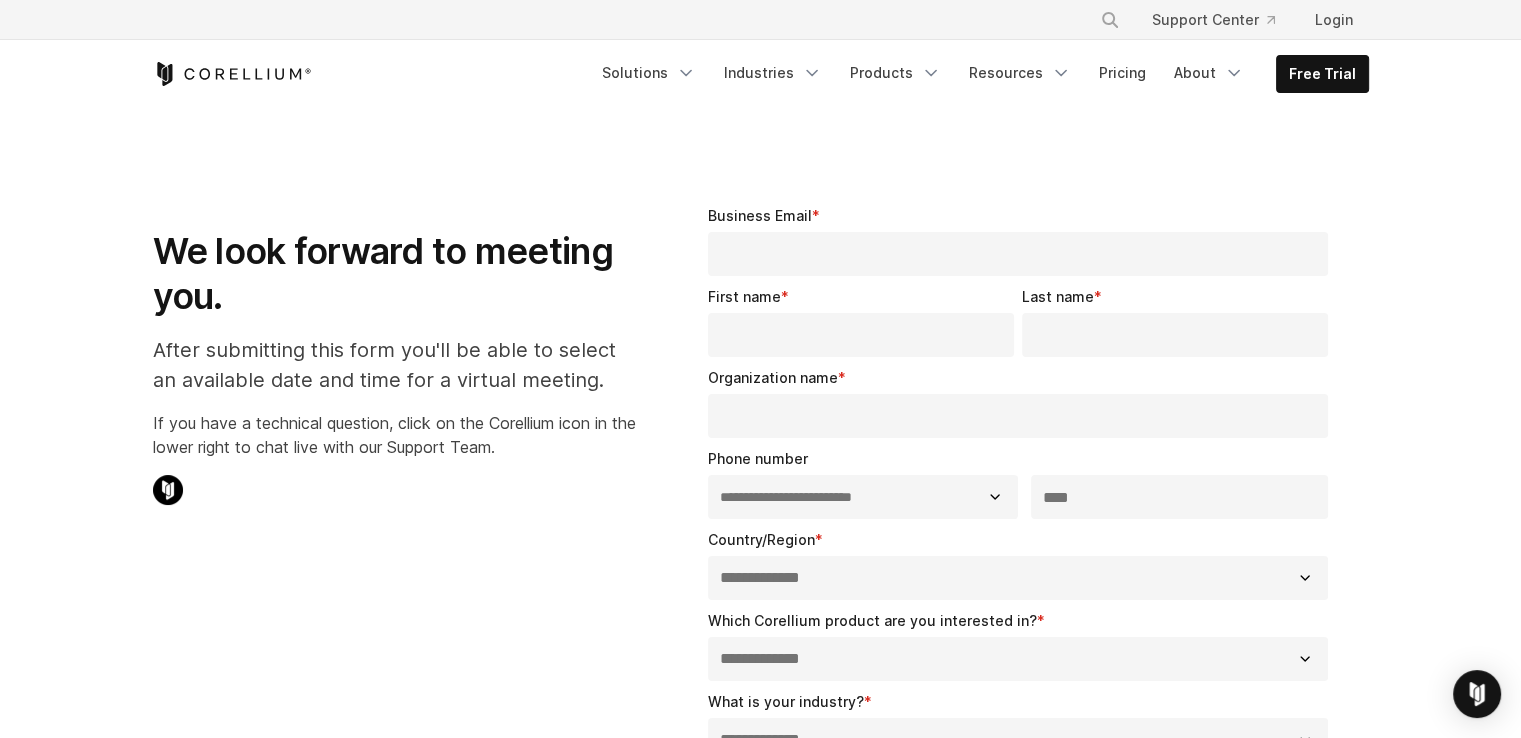 type on "******" 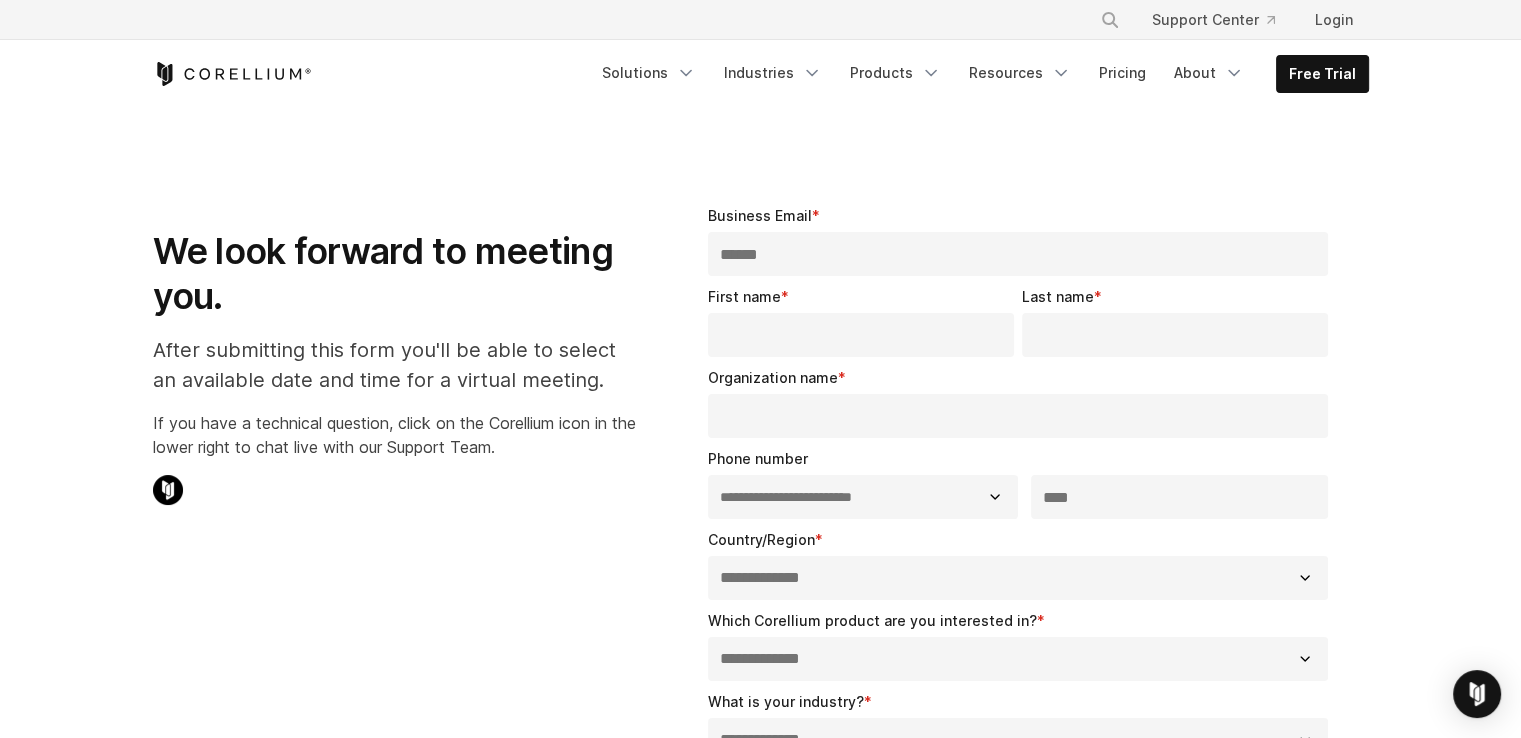 type on "*****" 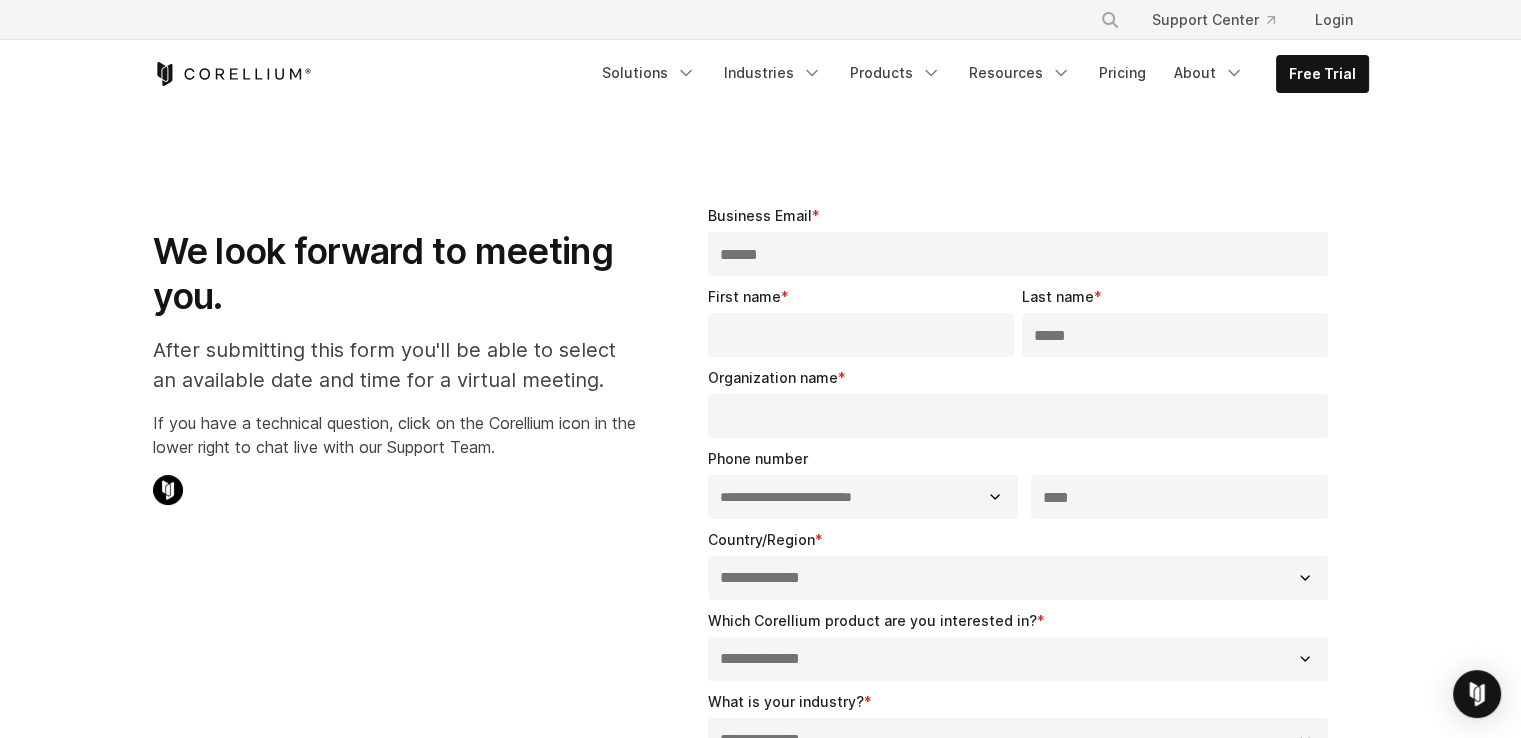 type on "**********" 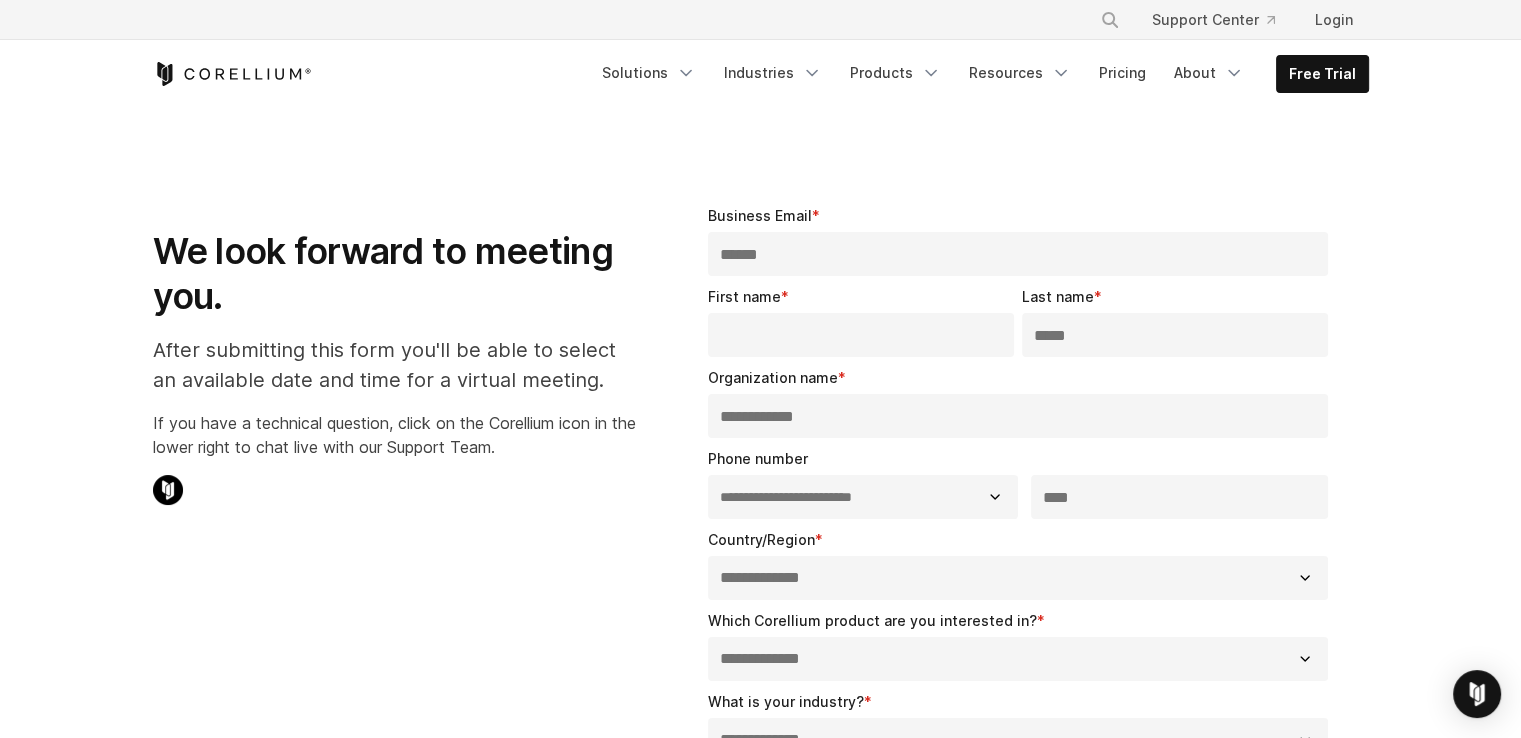 select on "*****" 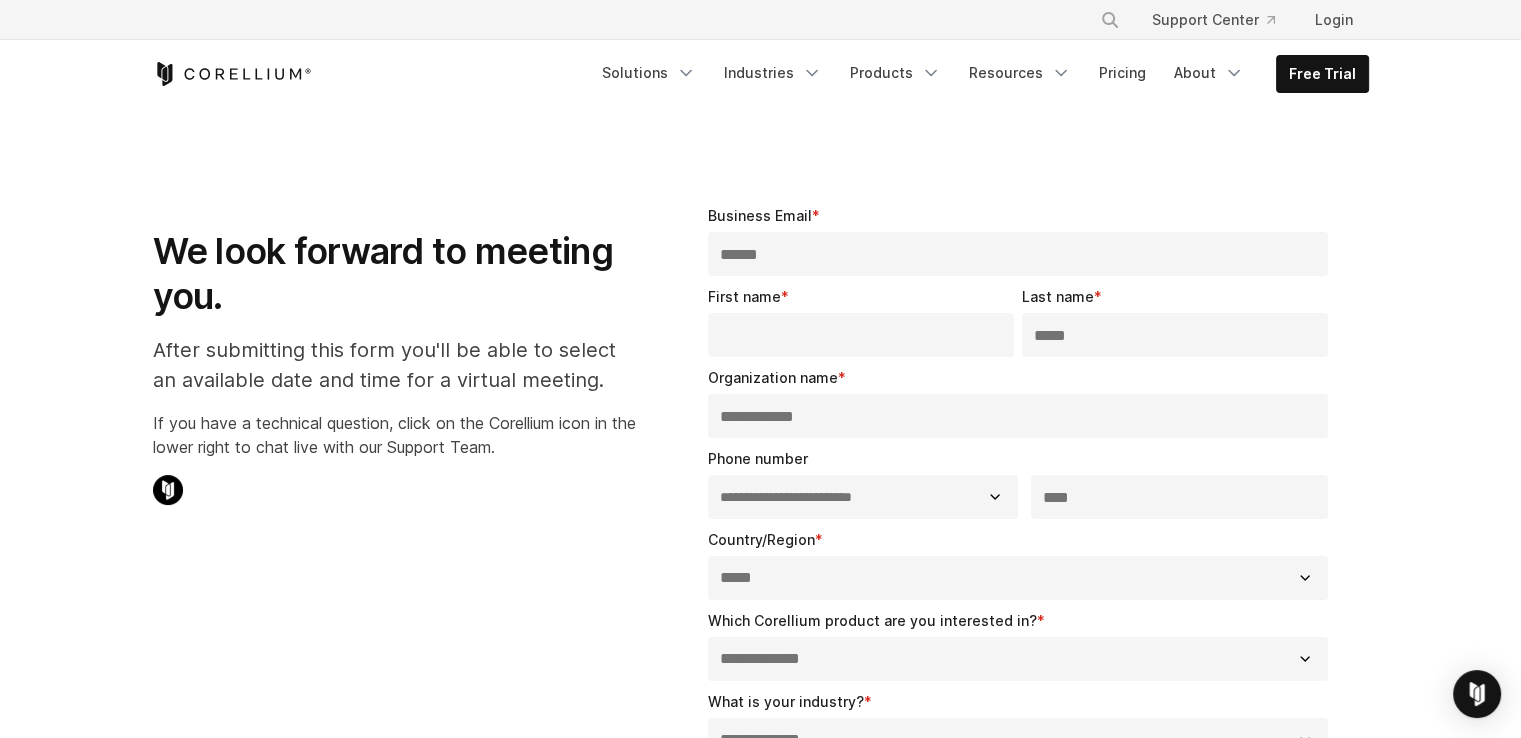 click on "First name *" at bounding box center [865, 321] 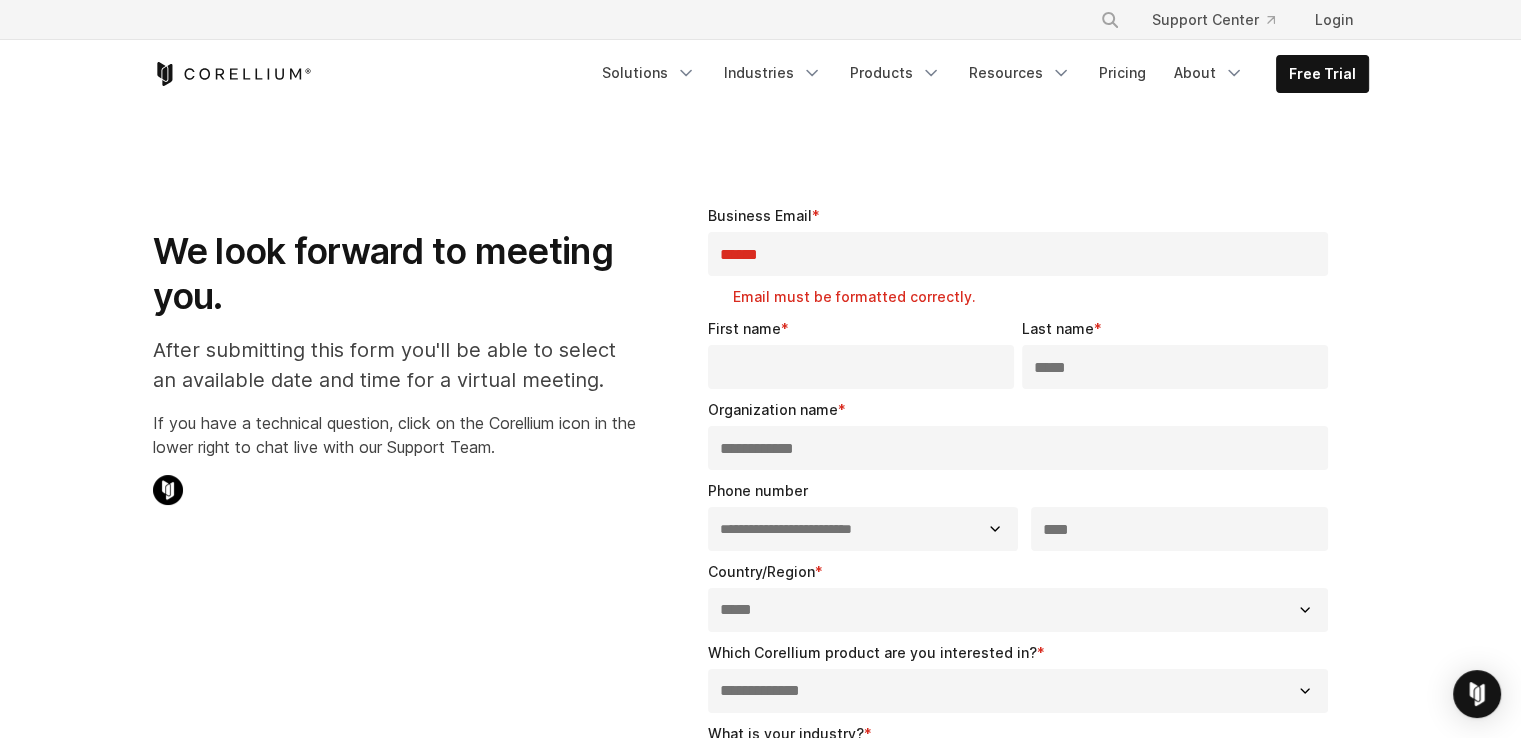 type on "****" 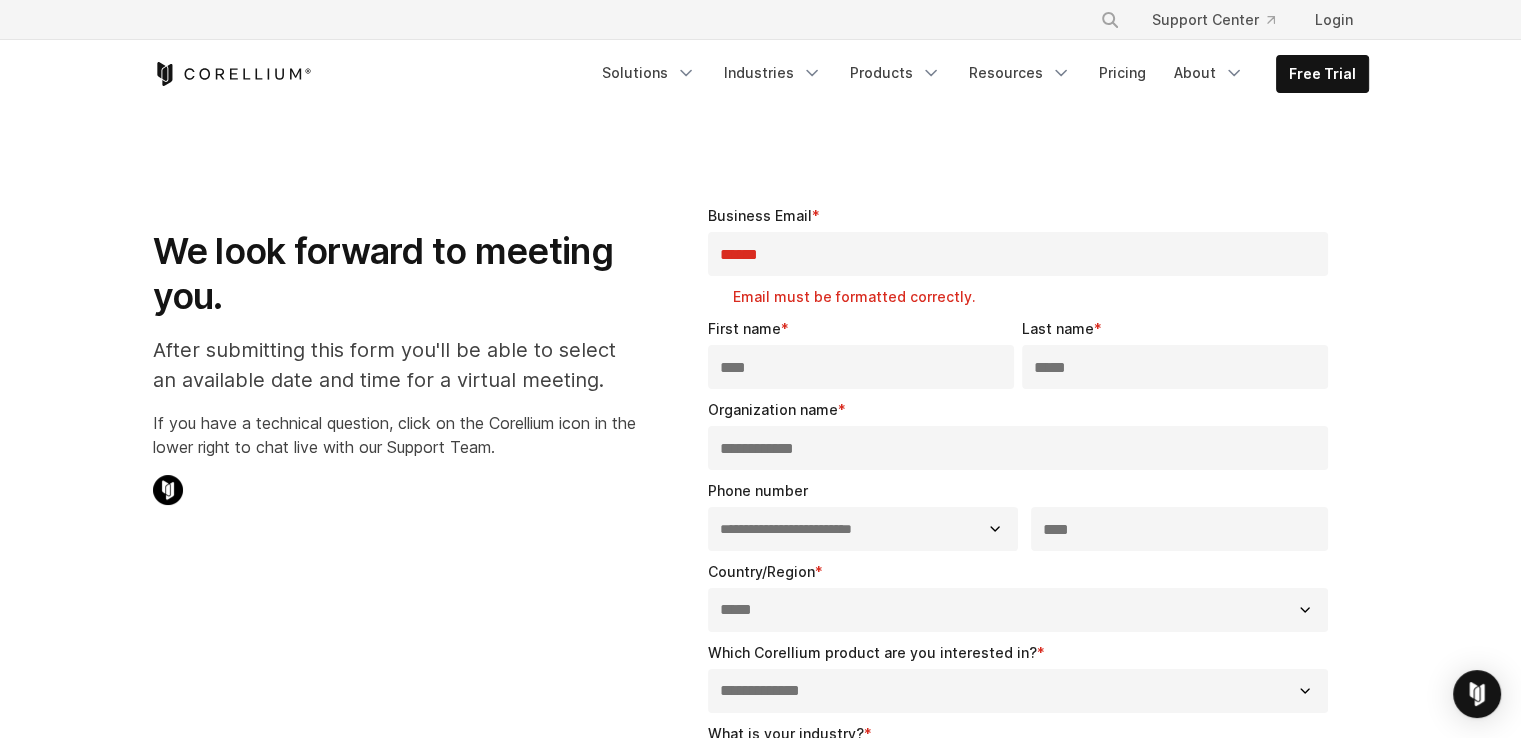 click on "**********" at bounding box center [863, 529] 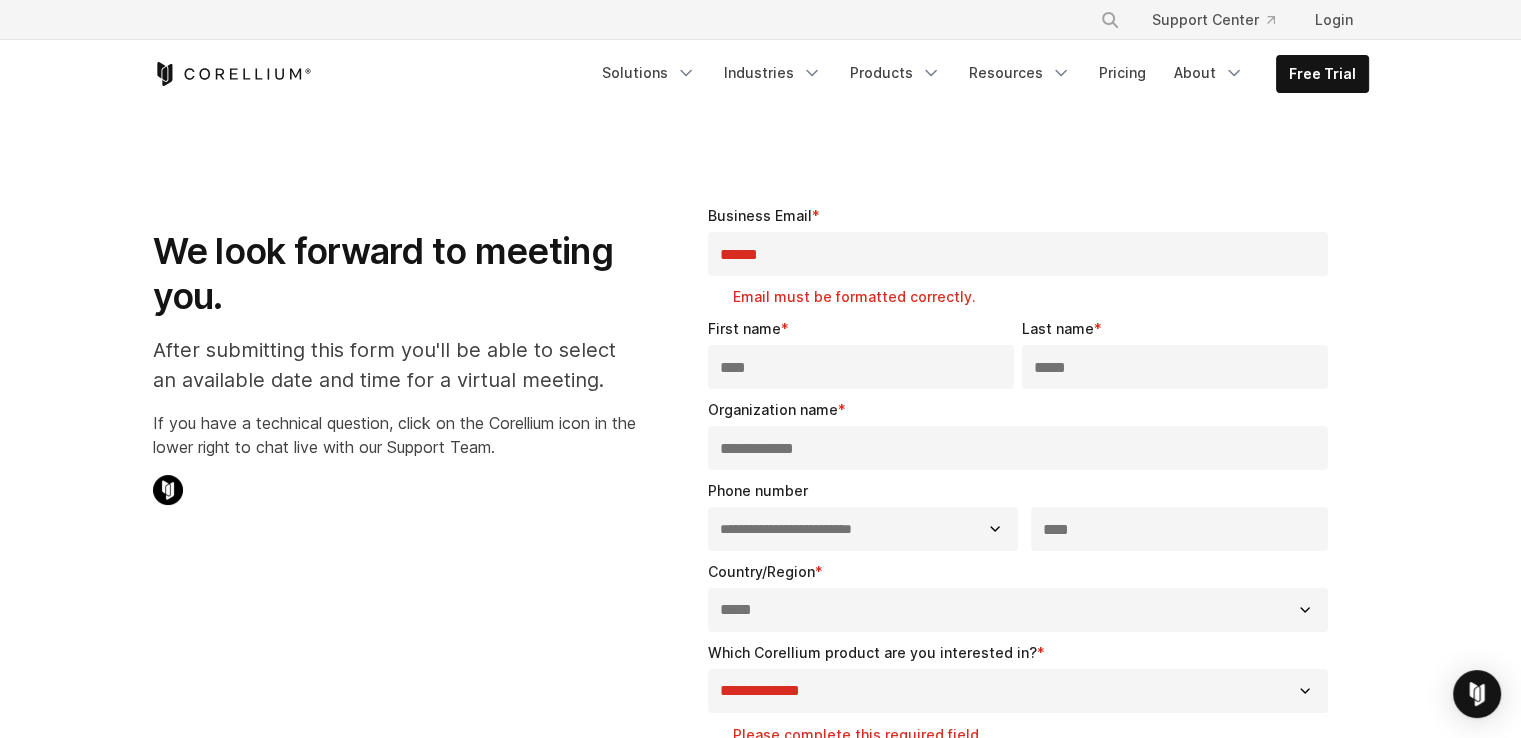 drag, startPoint x: 1004, startPoint y: 689, endPoint x: 964, endPoint y: 551, distance: 143.6802 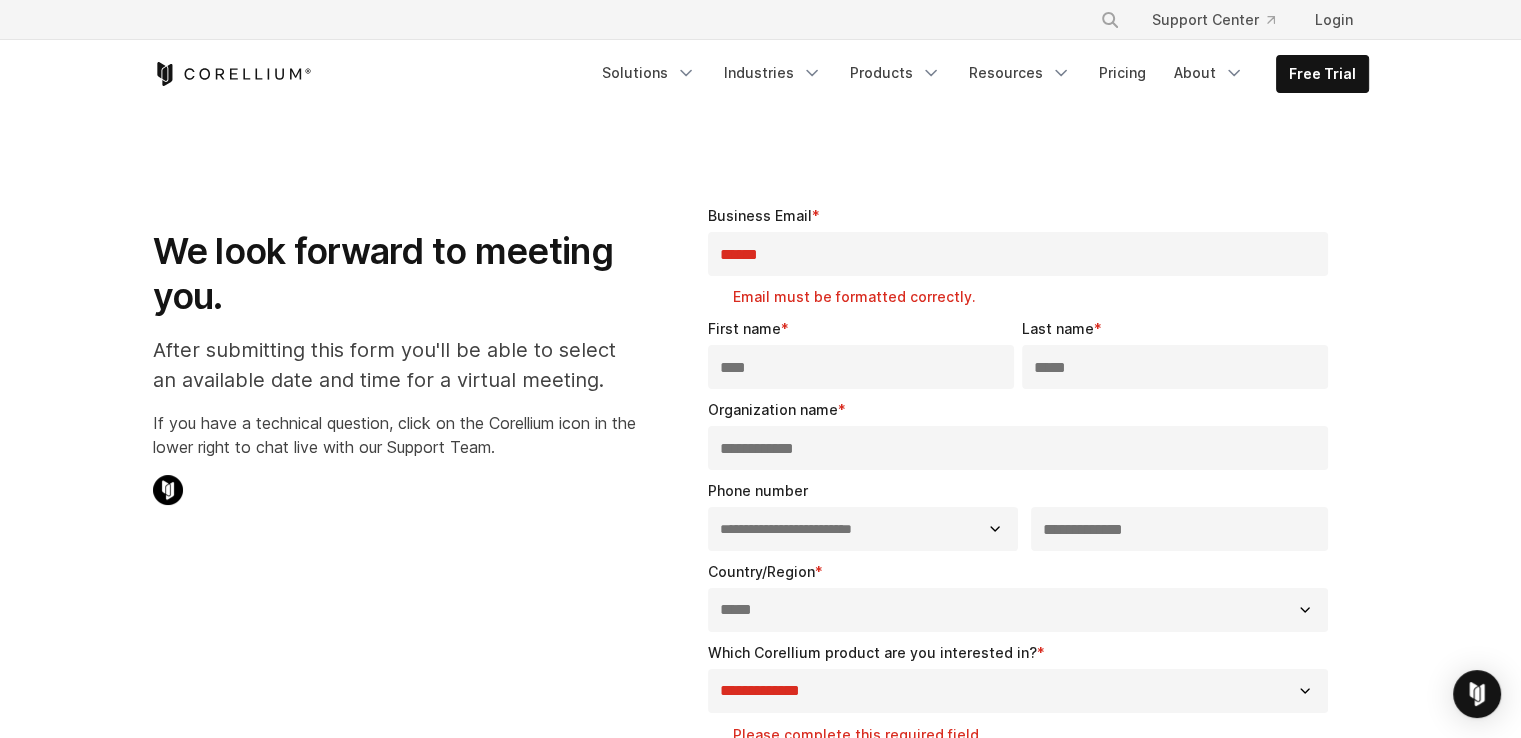 type on "**********" 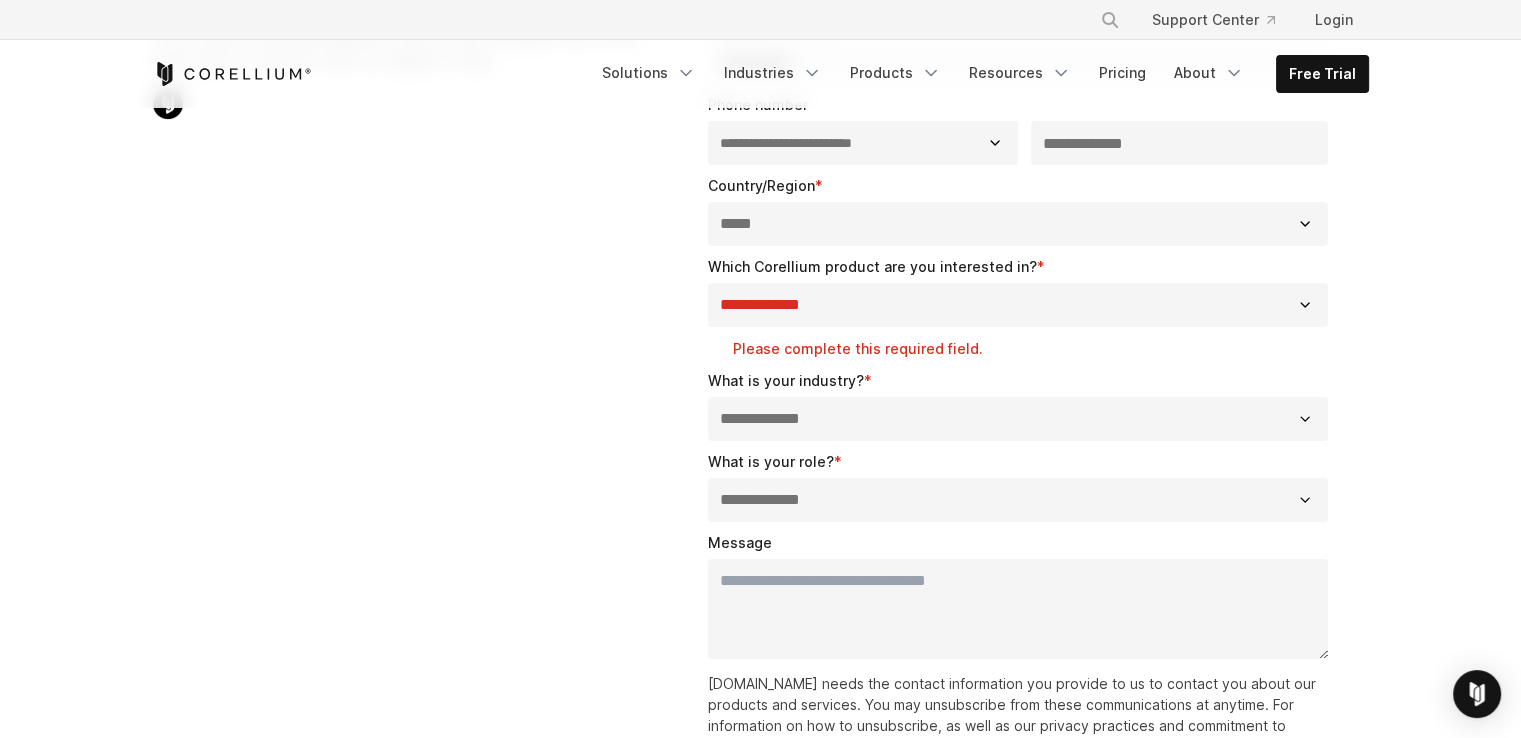 scroll, scrollTop: 394, scrollLeft: 0, axis: vertical 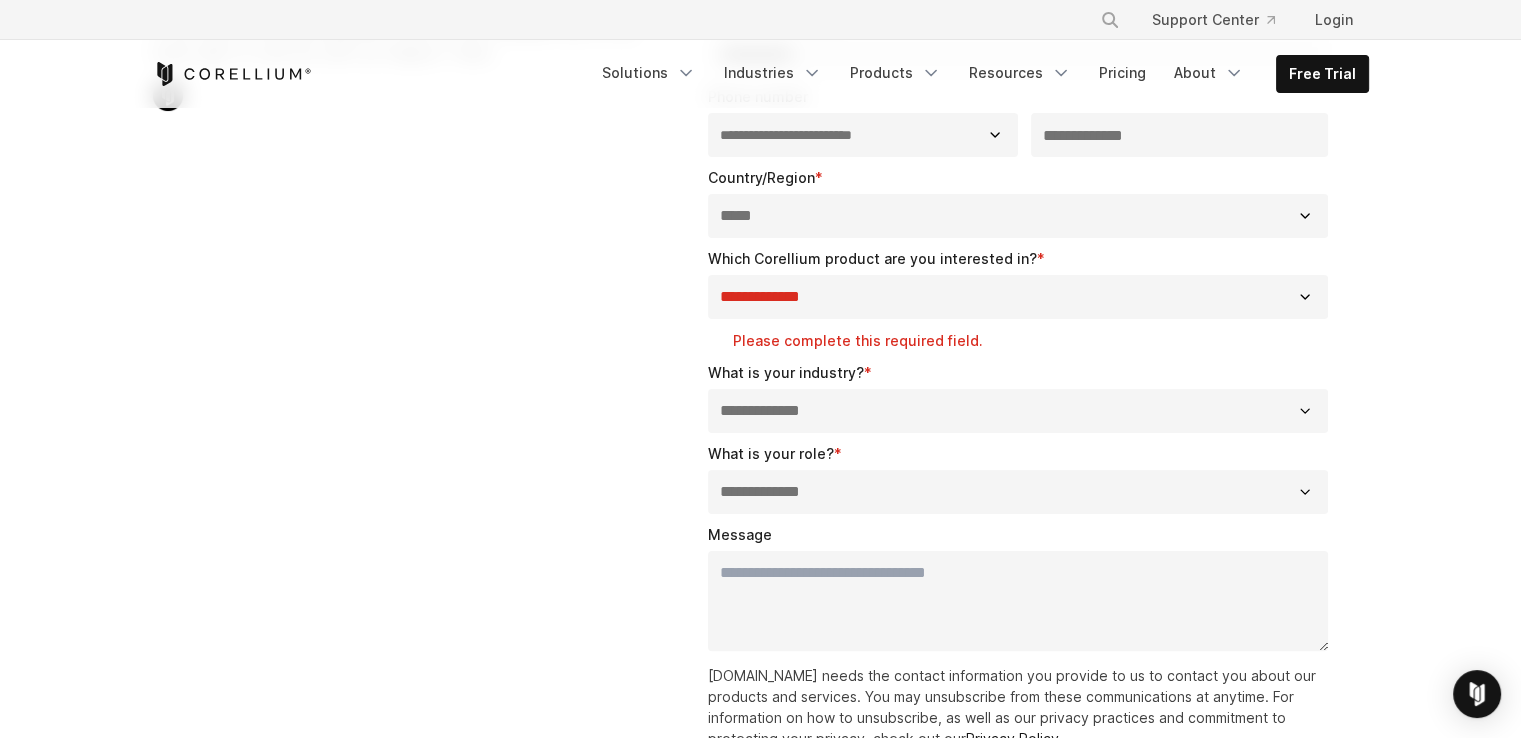click on "**********" at bounding box center (1018, 297) 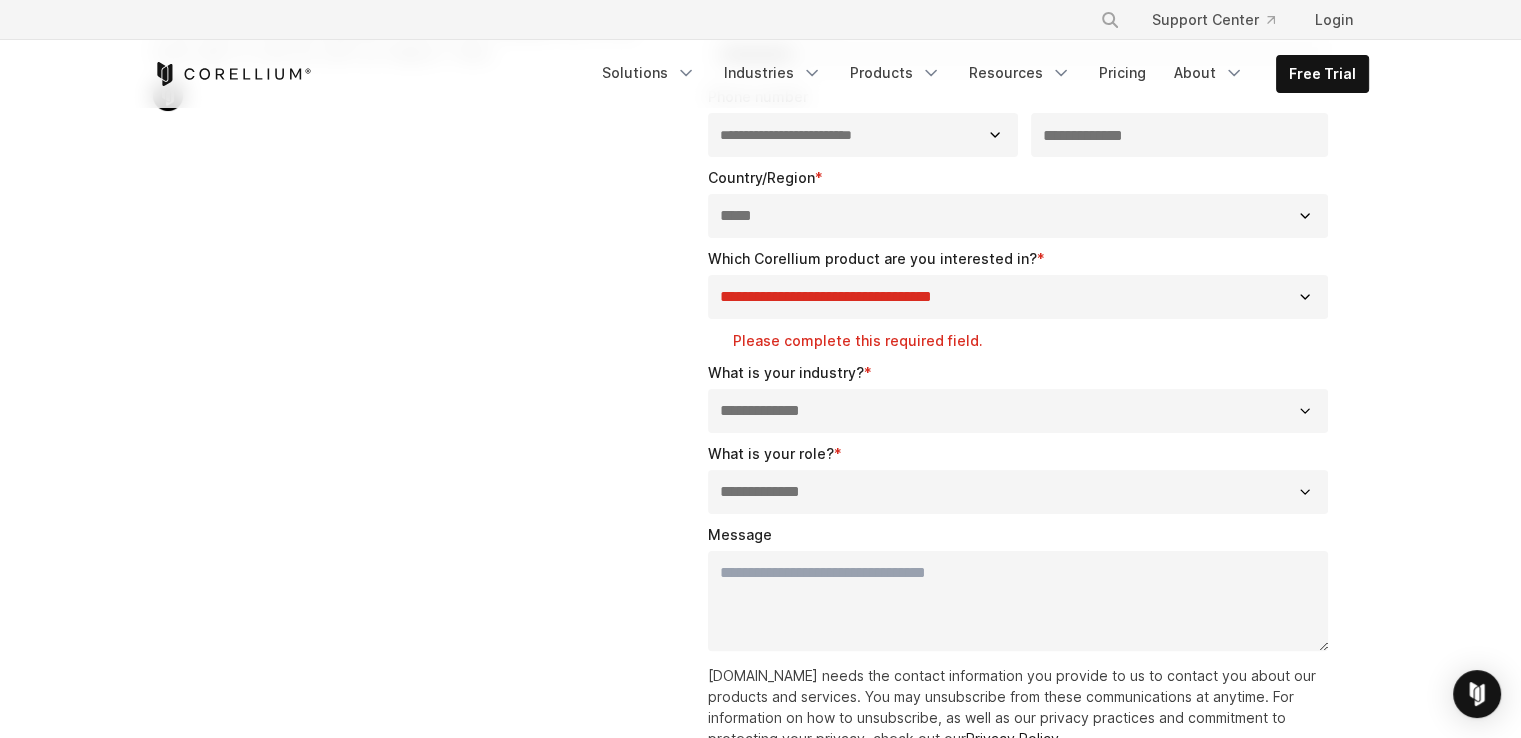 click on "**********" at bounding box center (1018, 297) 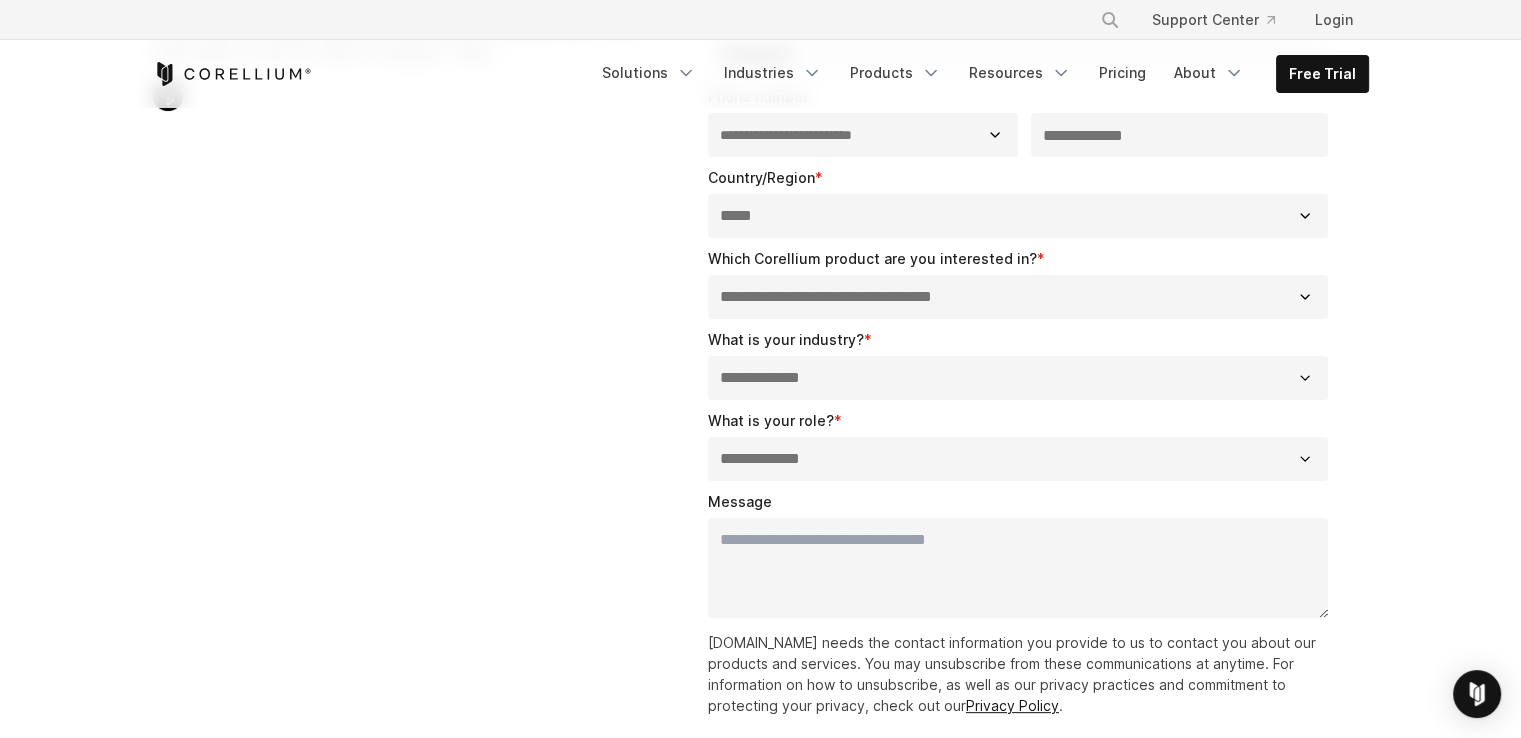 click on "**********" at bounding box center (1018, 378) 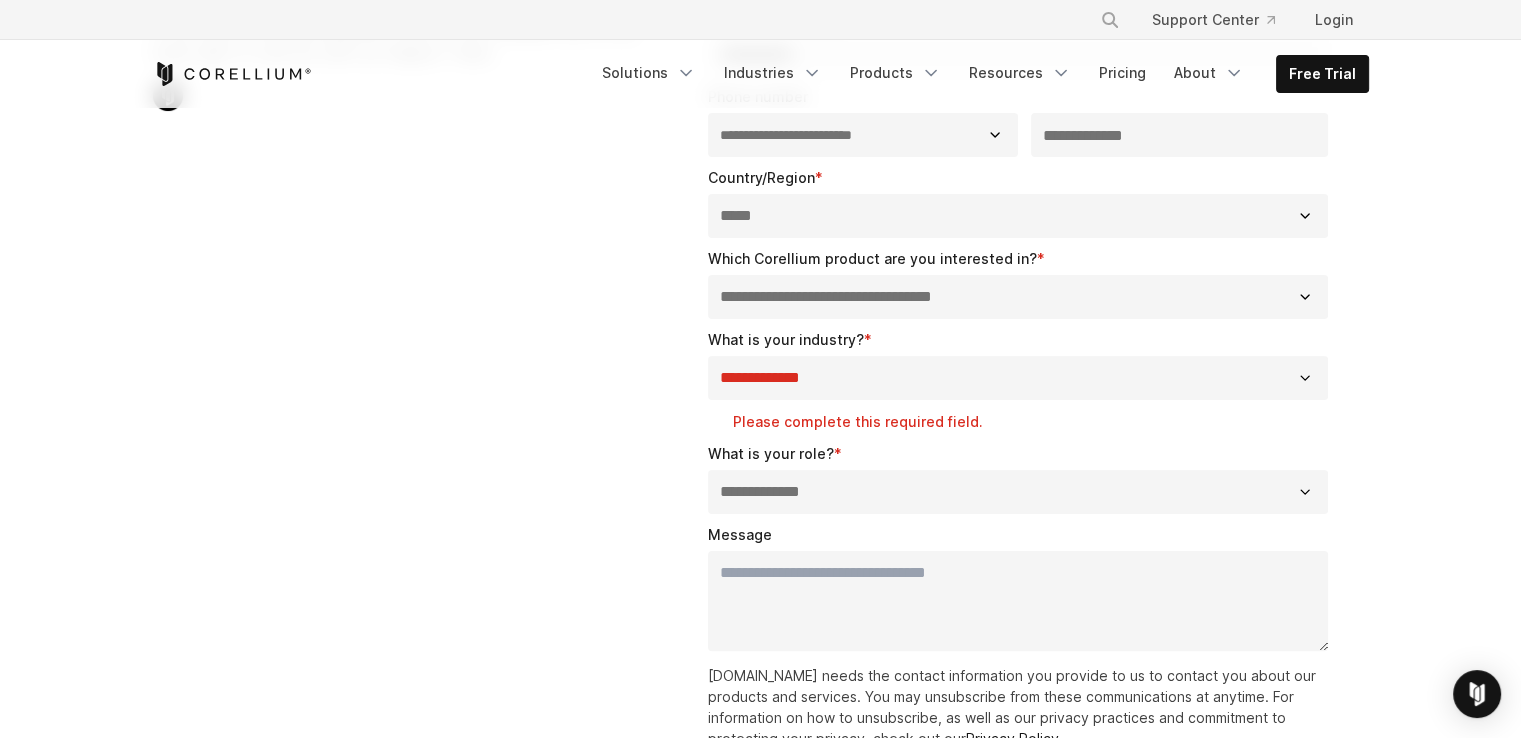 click on "**********" at bounding box center (1022, 335) 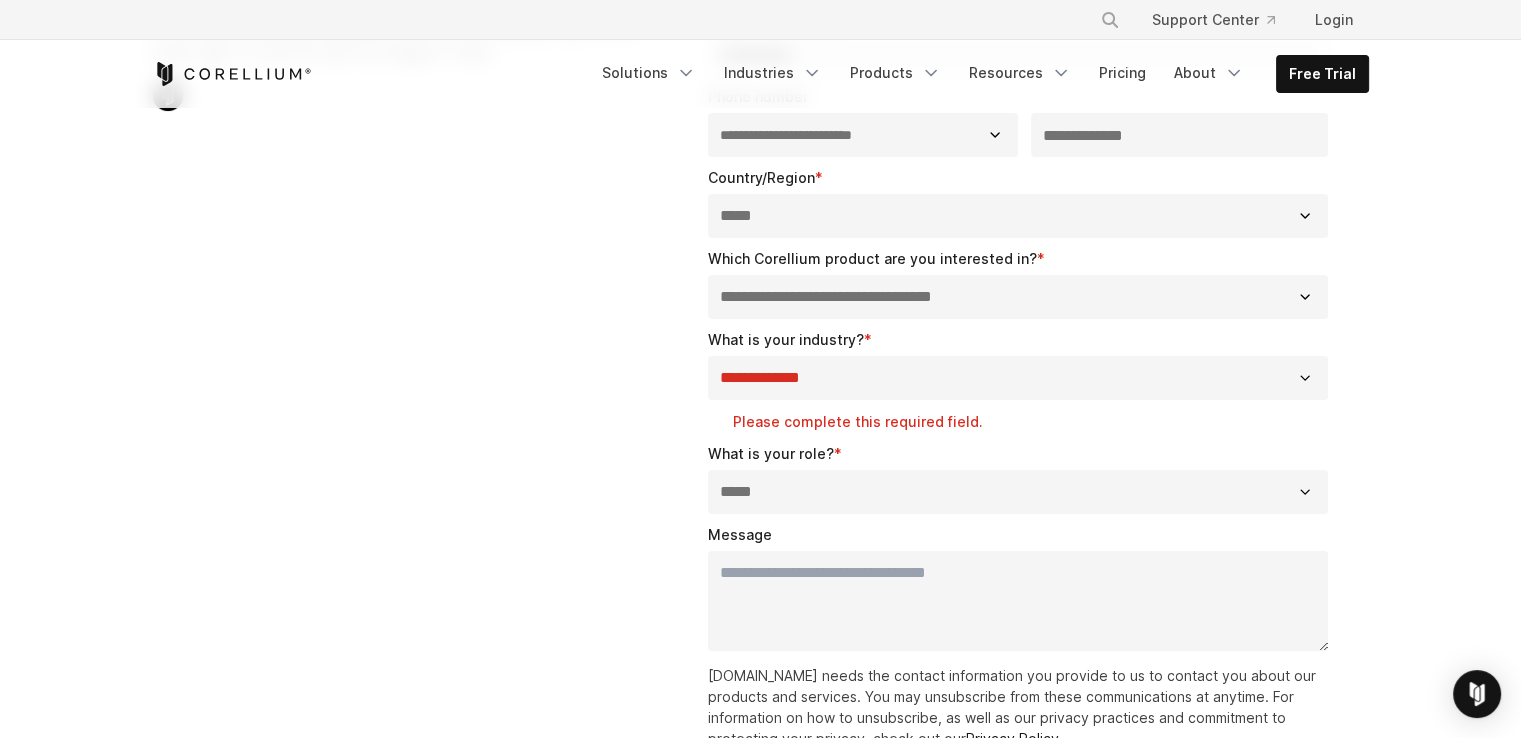 click on "**********" at bounding box center (1018, 492) 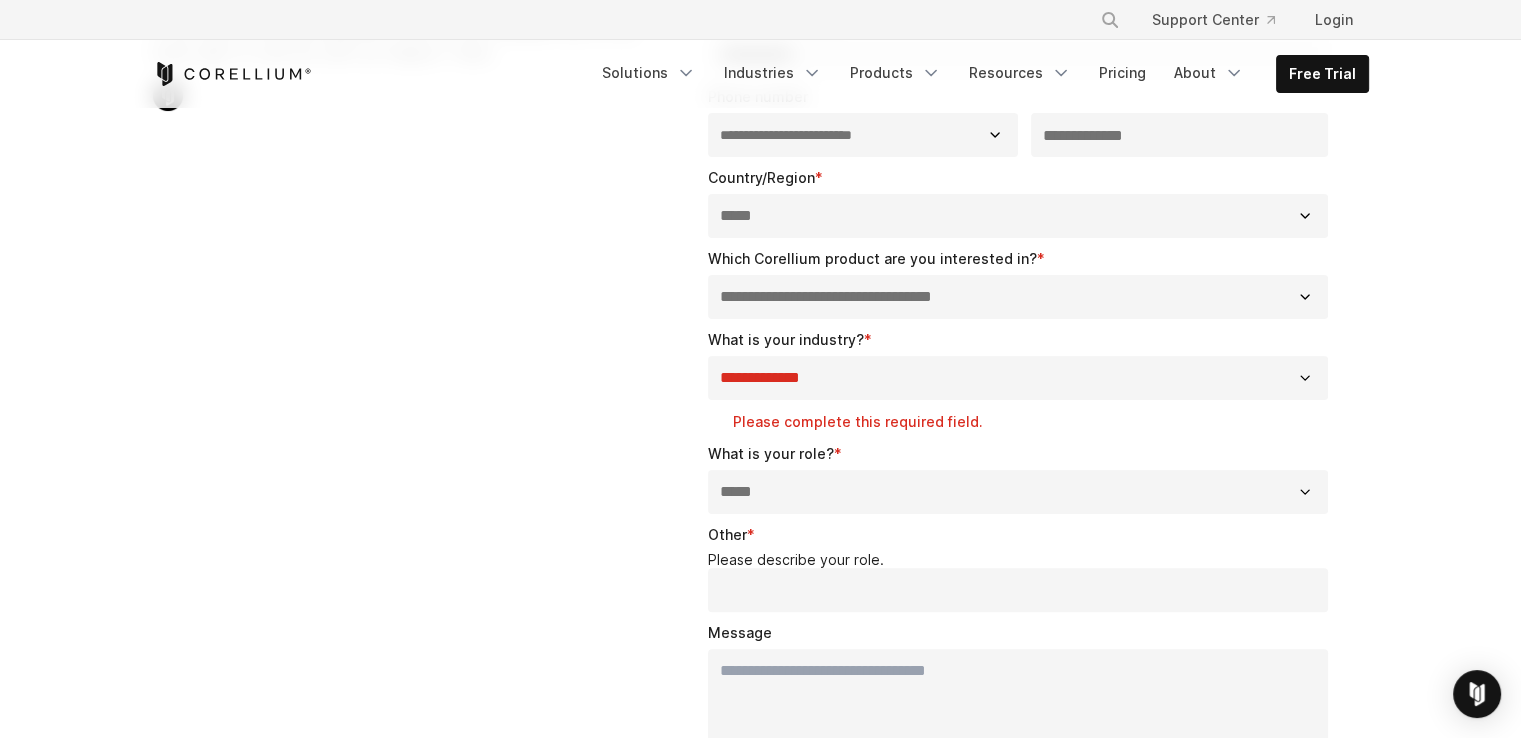 drag, startPoint x: 831, startPoint y: 598, endPoint x: 780, endPoint y: 585, distance: 52.63079 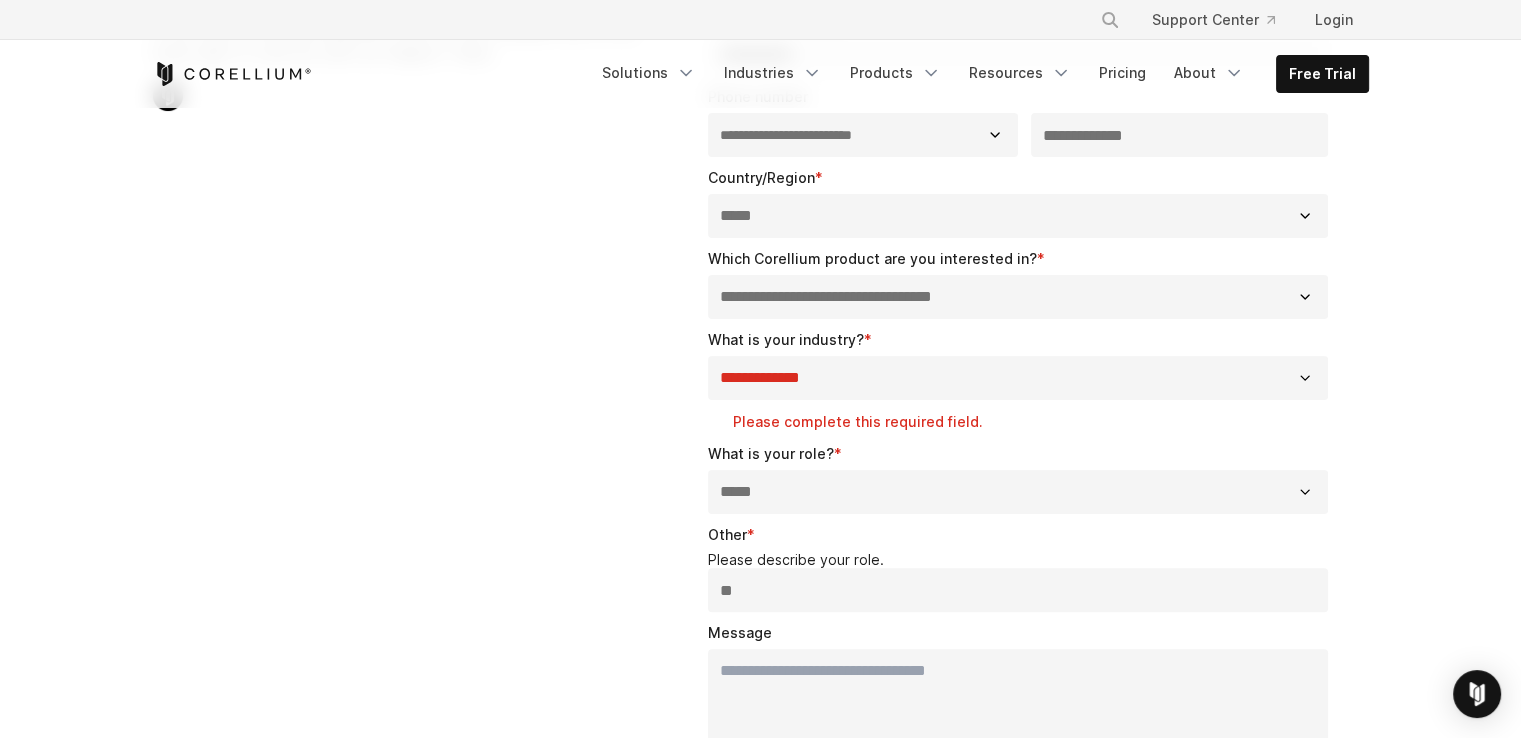 type on "**" 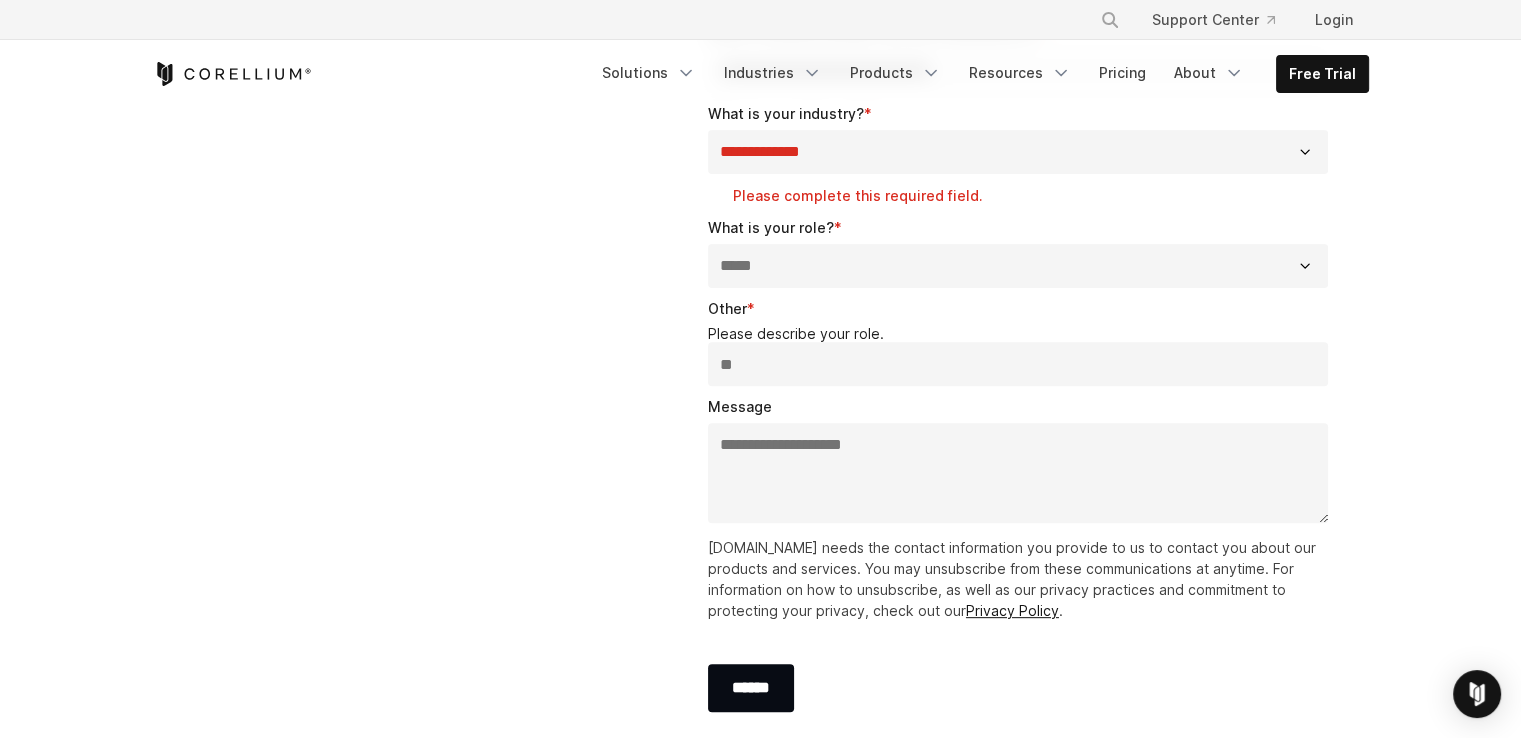 scroll, scrollTop: 856, scrollLeft: 0, axis: vertical 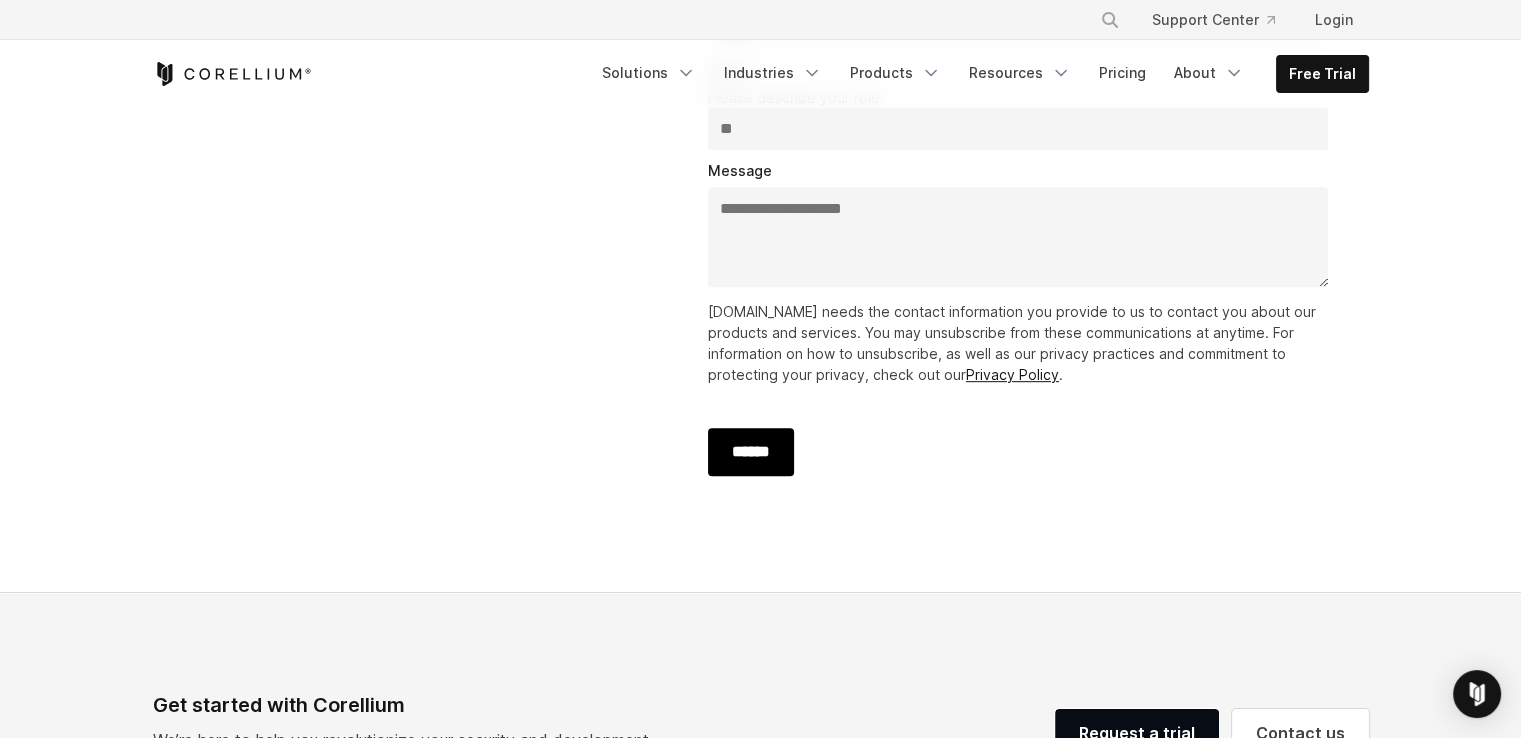 type on "**********" 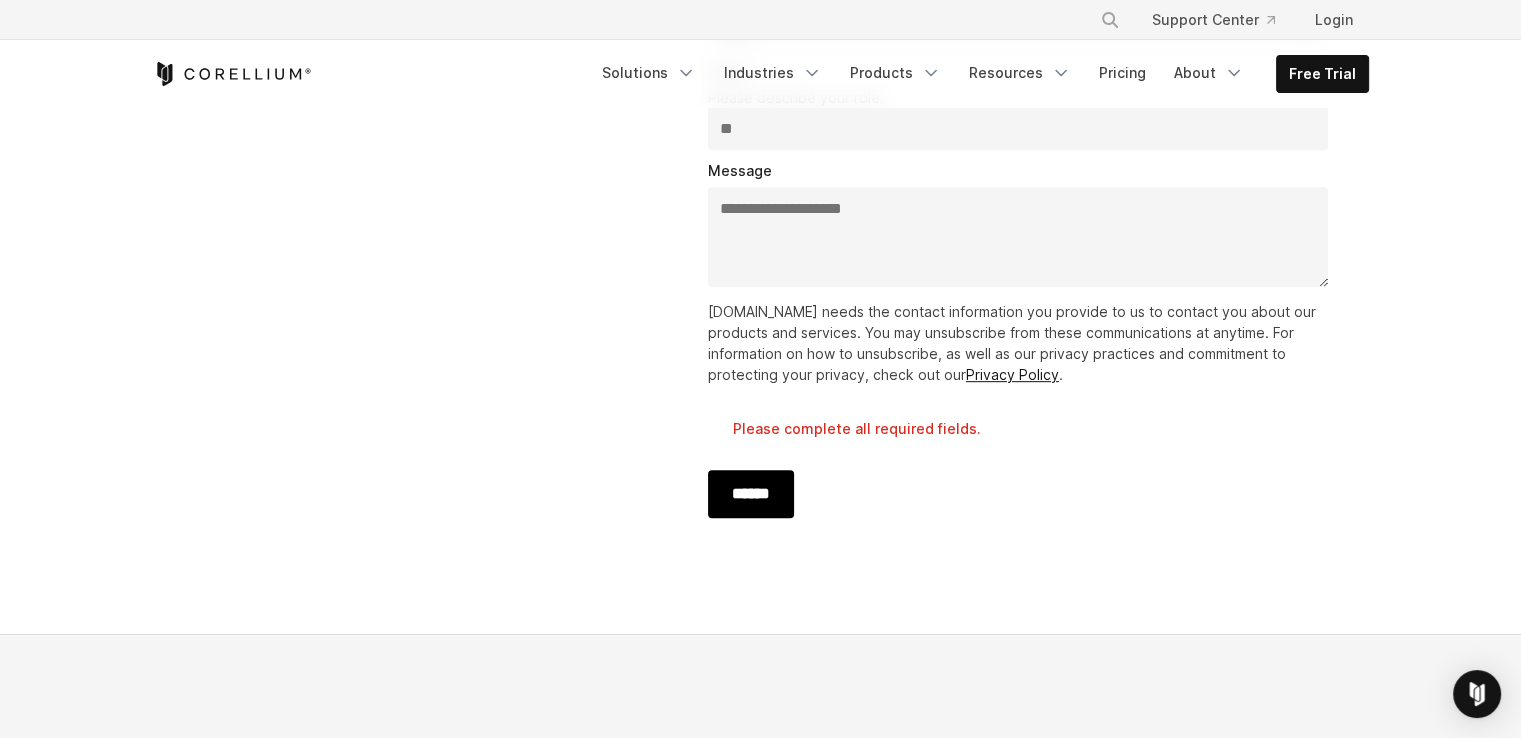 click on "******" at bounding box center [751, 494] 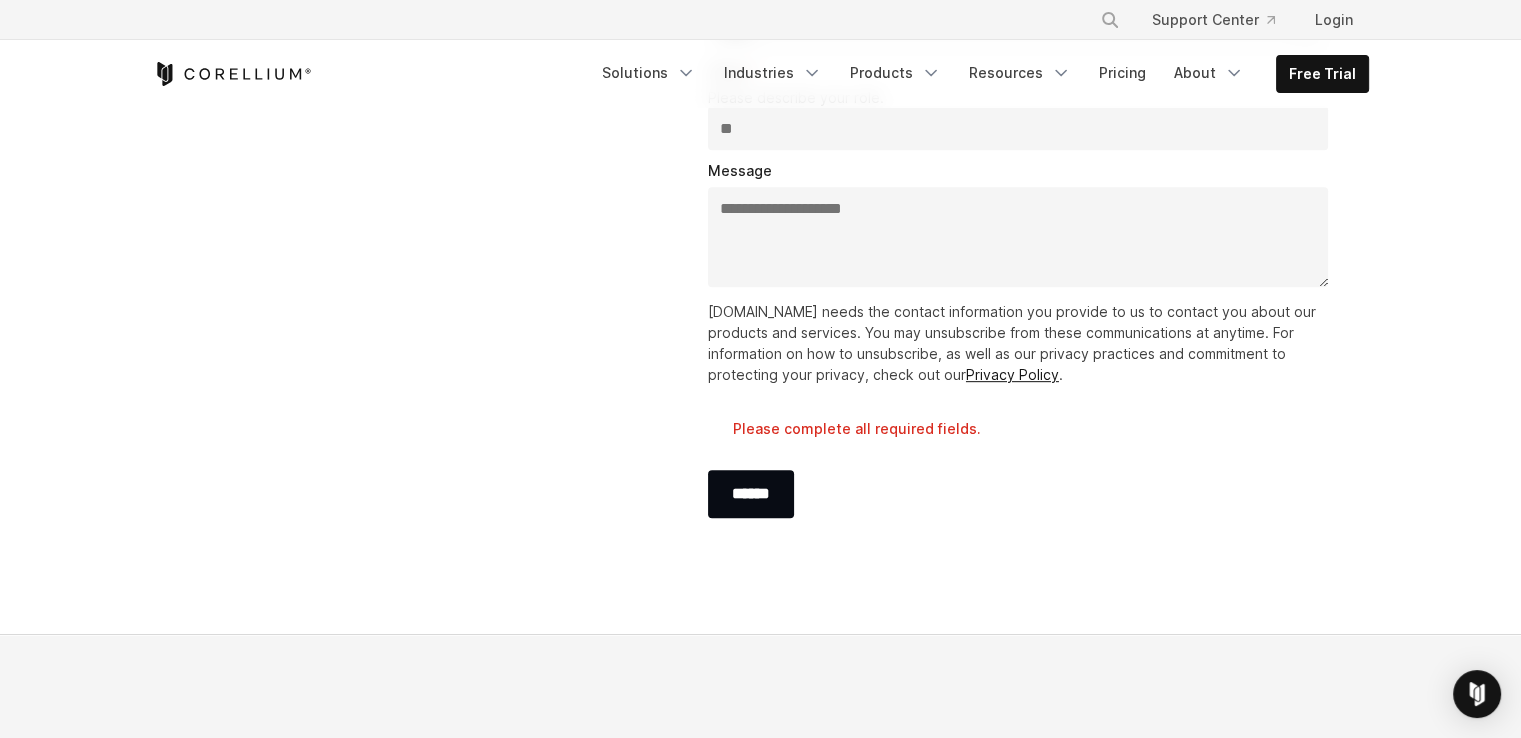 click on "**" at bounding box center (1018, 128) 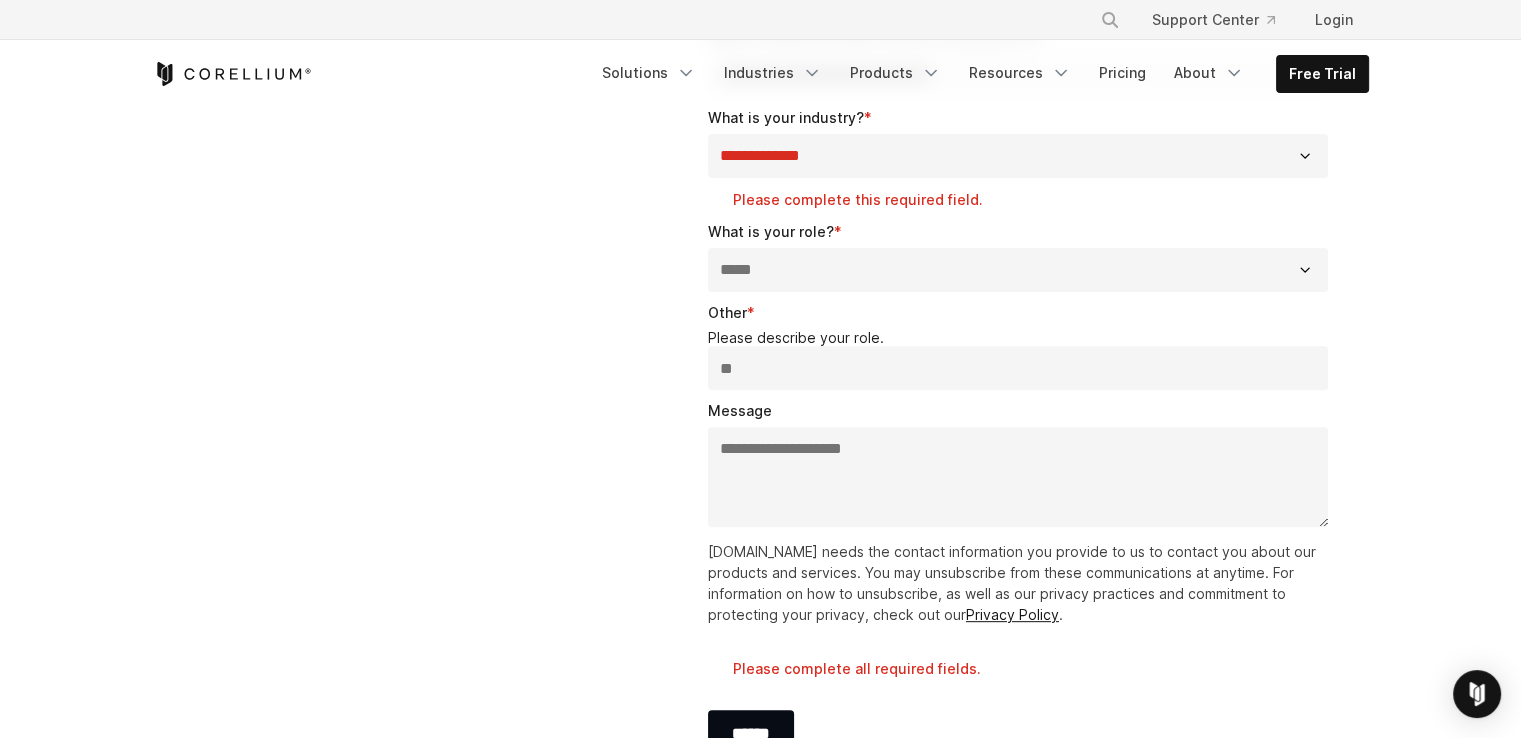 scroll, scrollTop: 613, scrollLeft: 0, axis: vertical 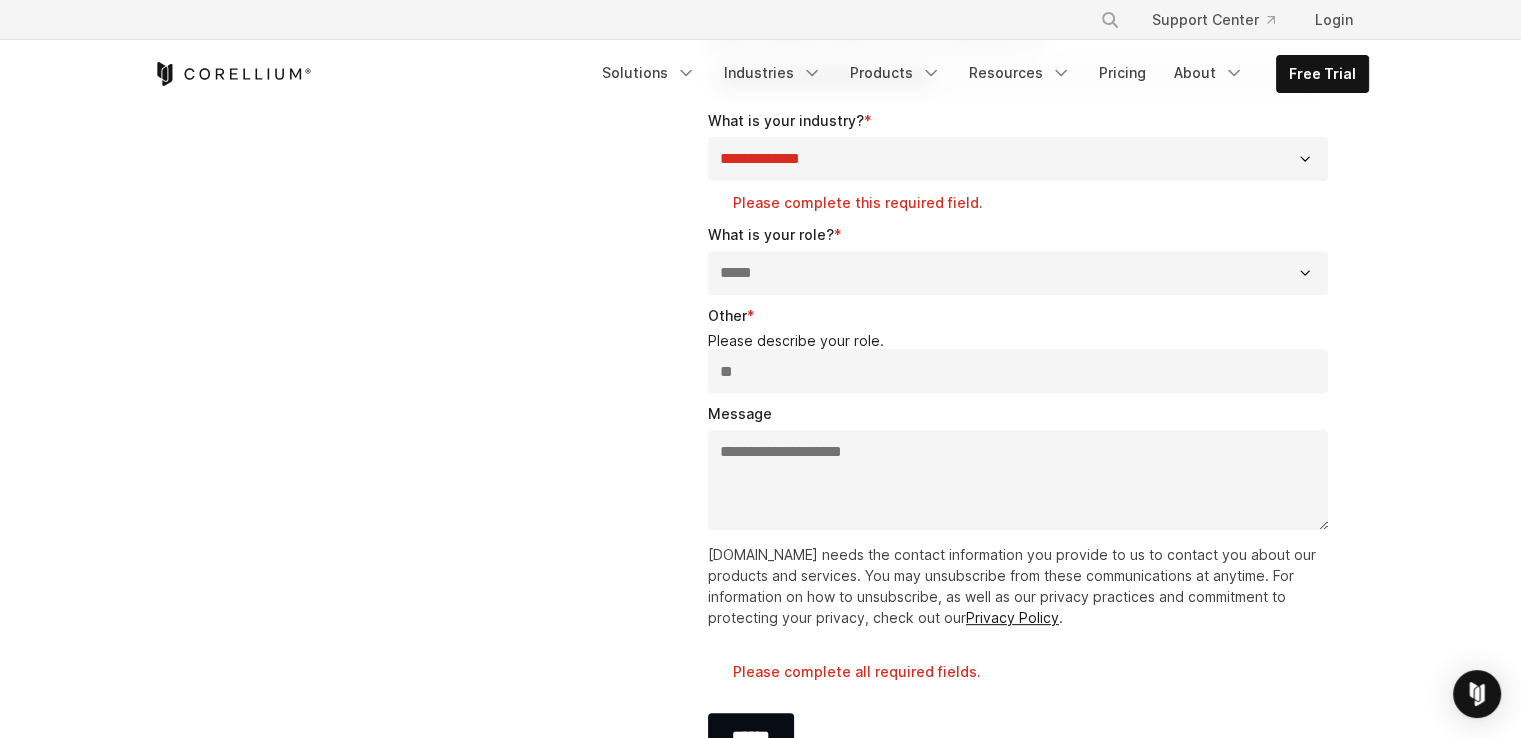 type on "*" 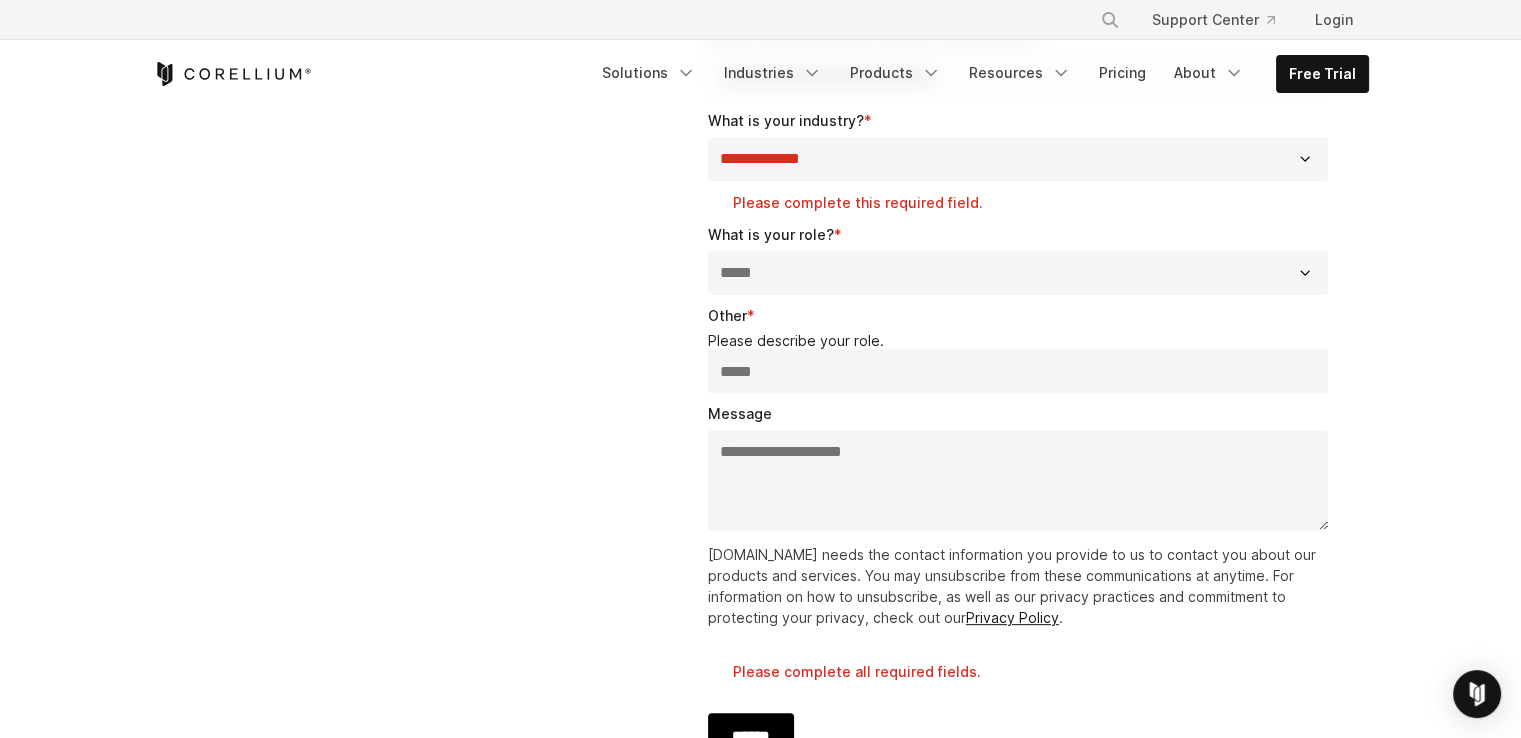 type on "*****" 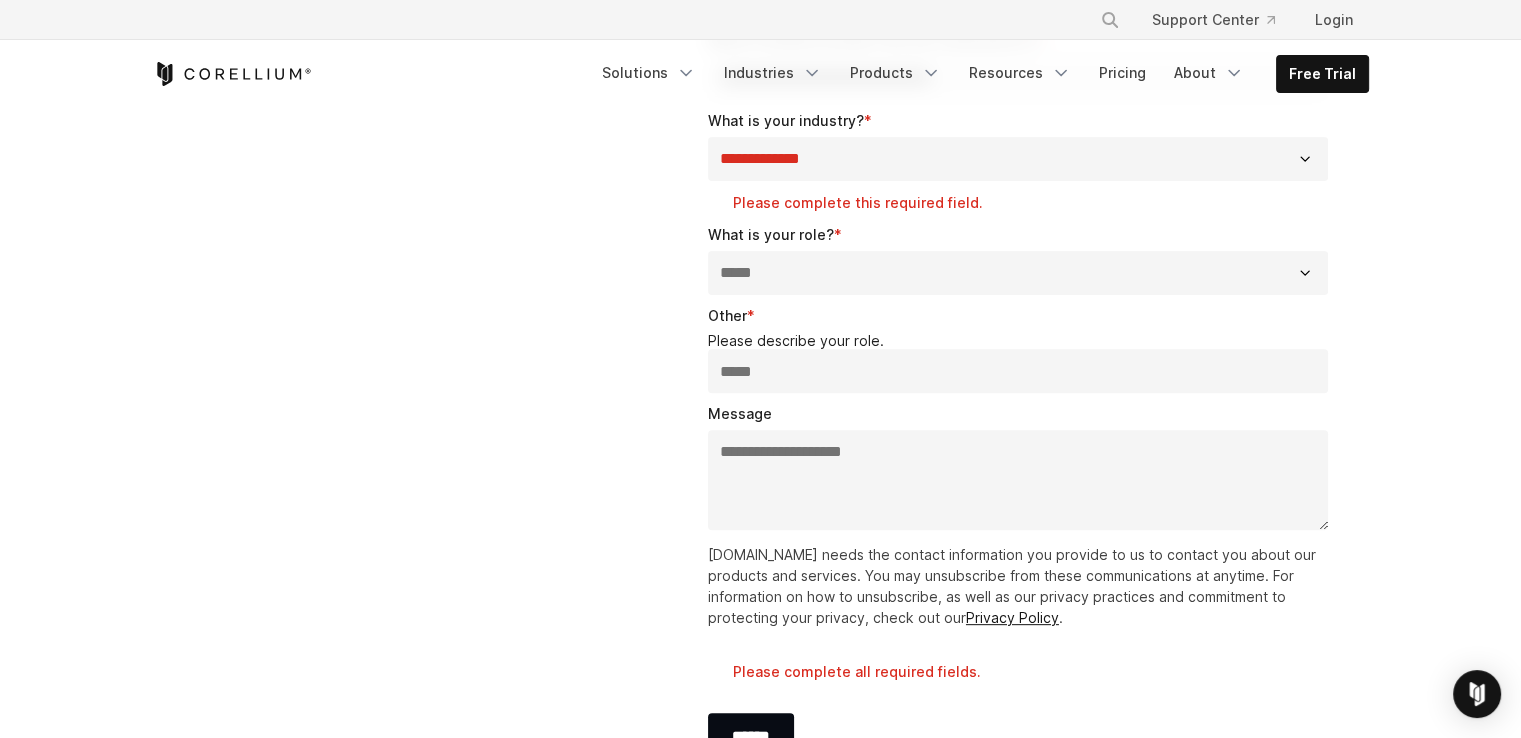 click on "**********" at bounding box center [1022, 314] 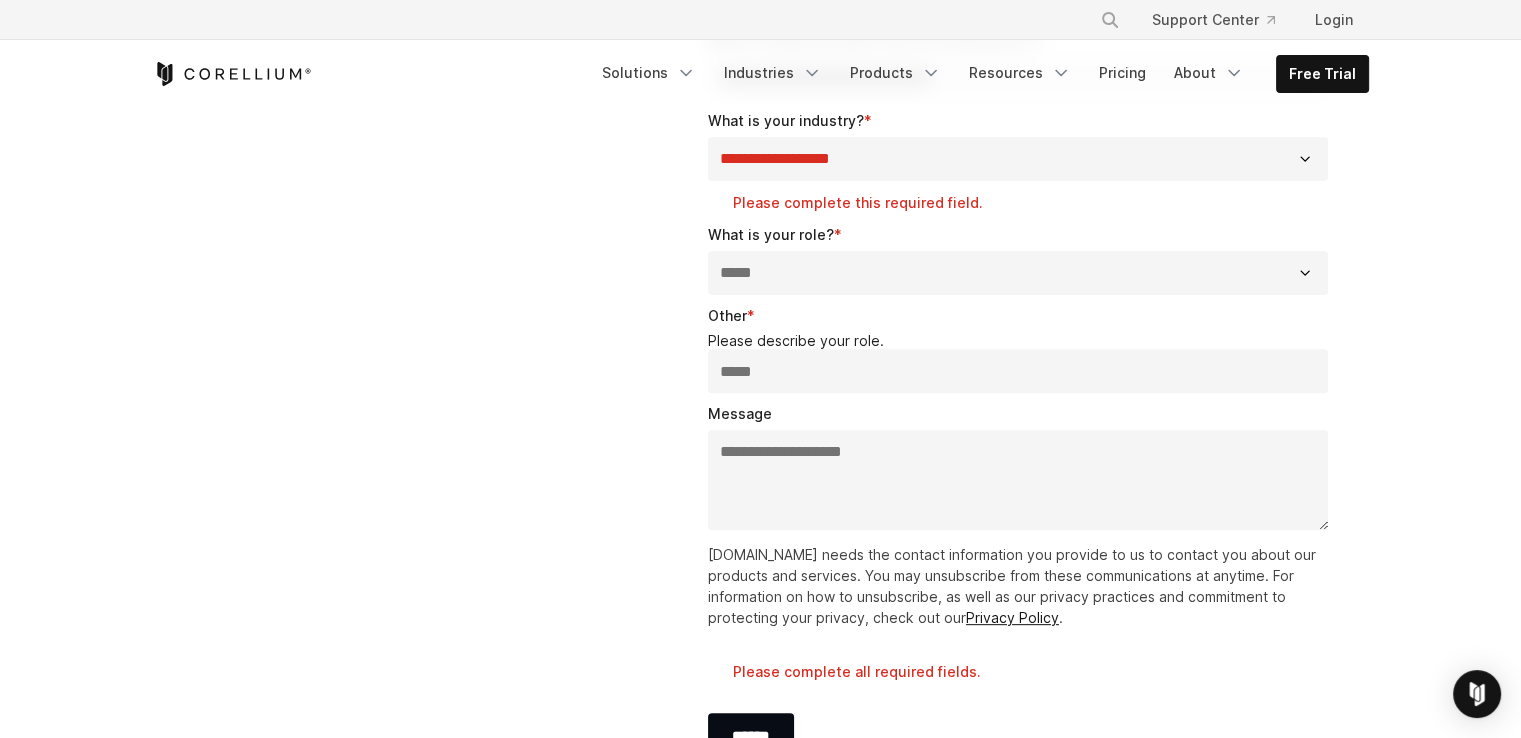 click on "**********" at bounding box center (1018, 159) 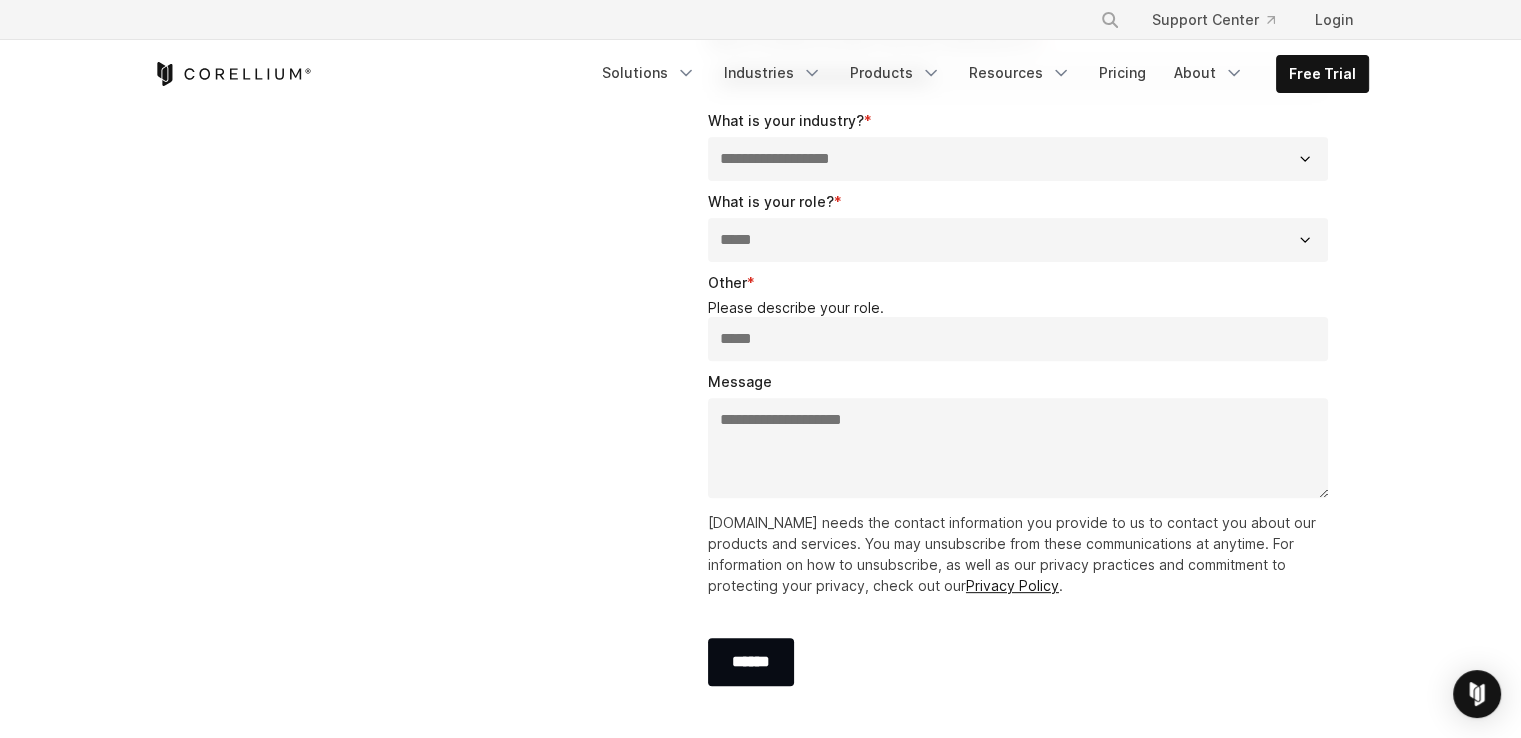 click on "******" at bounding box center [1022, 662] 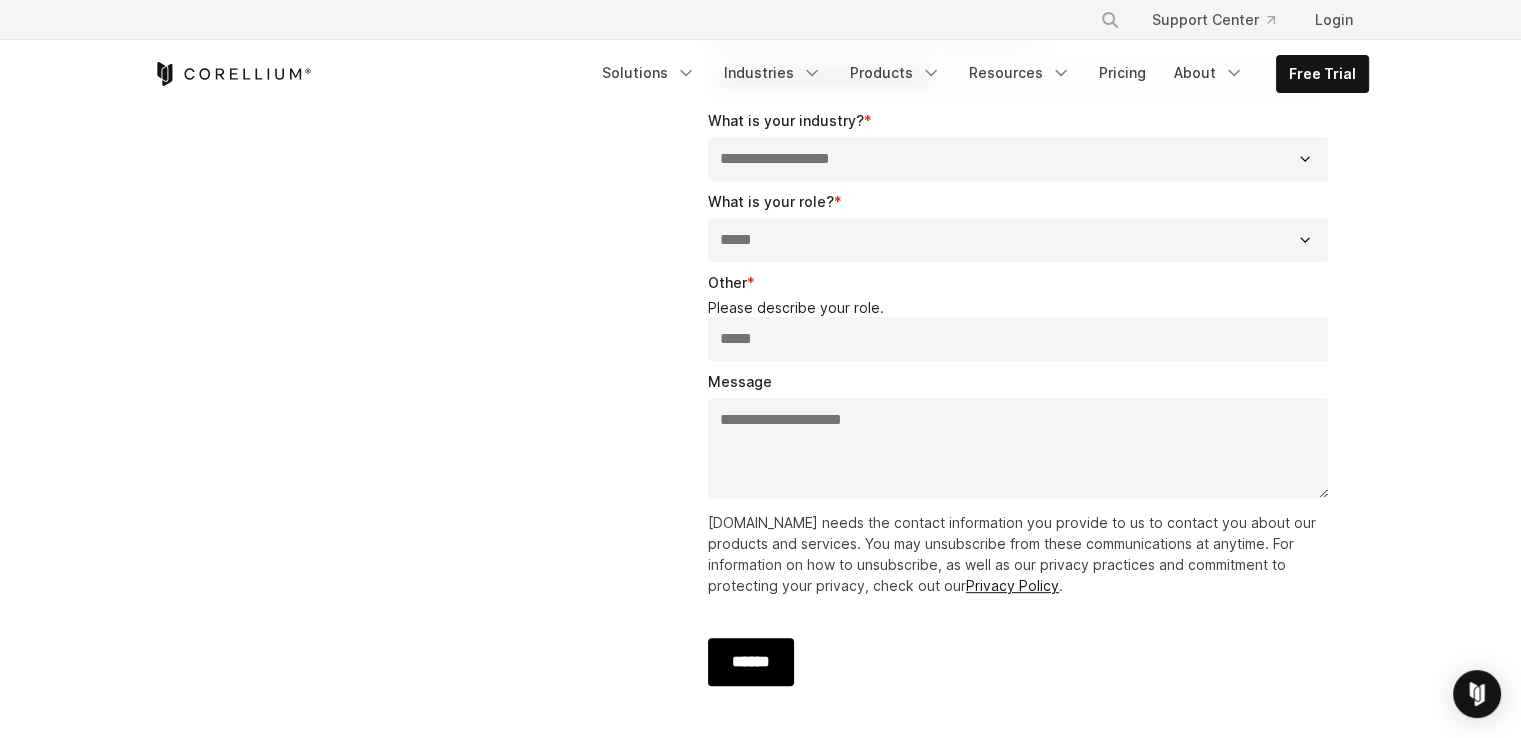 click on "******" at bounding box center (751, 662) 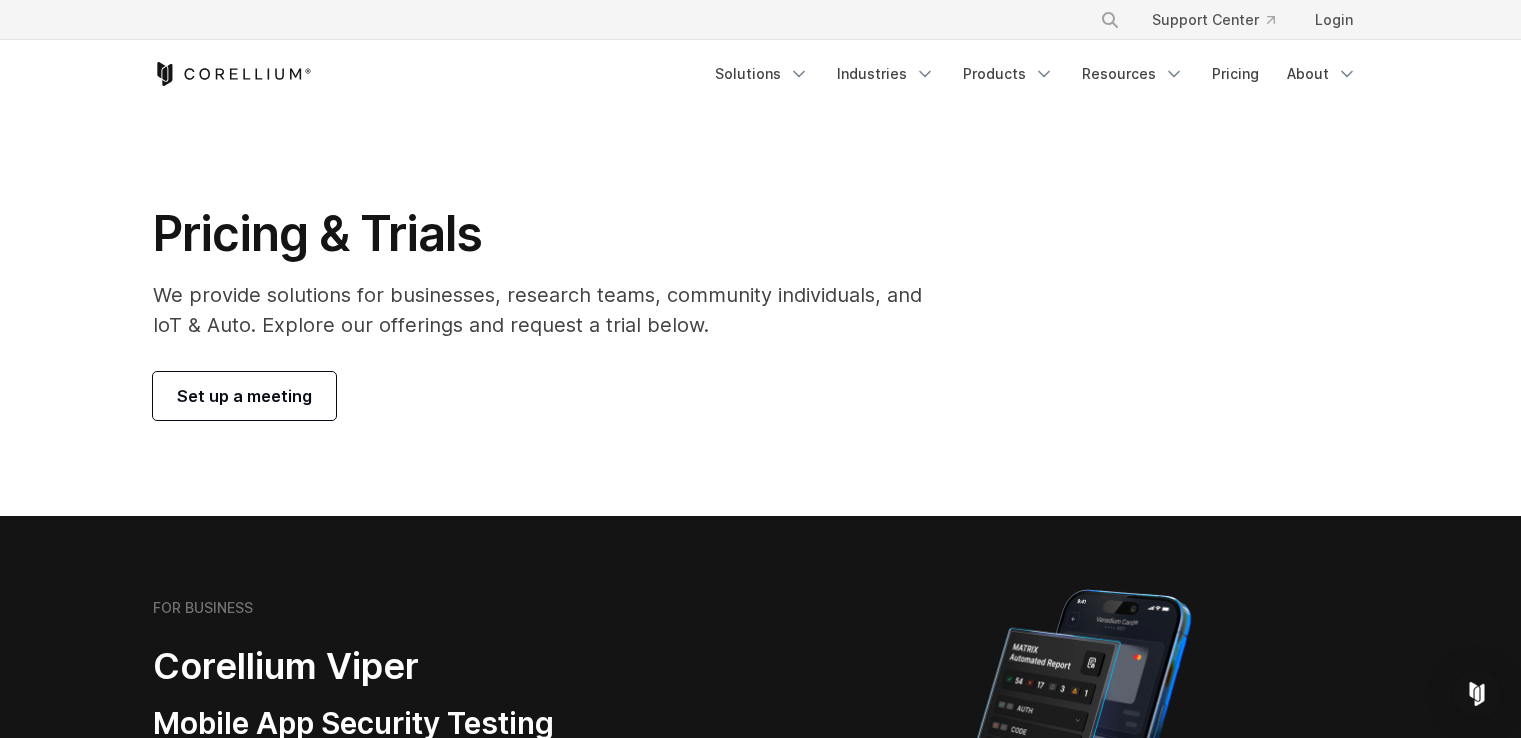scroll, scrollTop: 0, scrollLeft: 0, axis: both 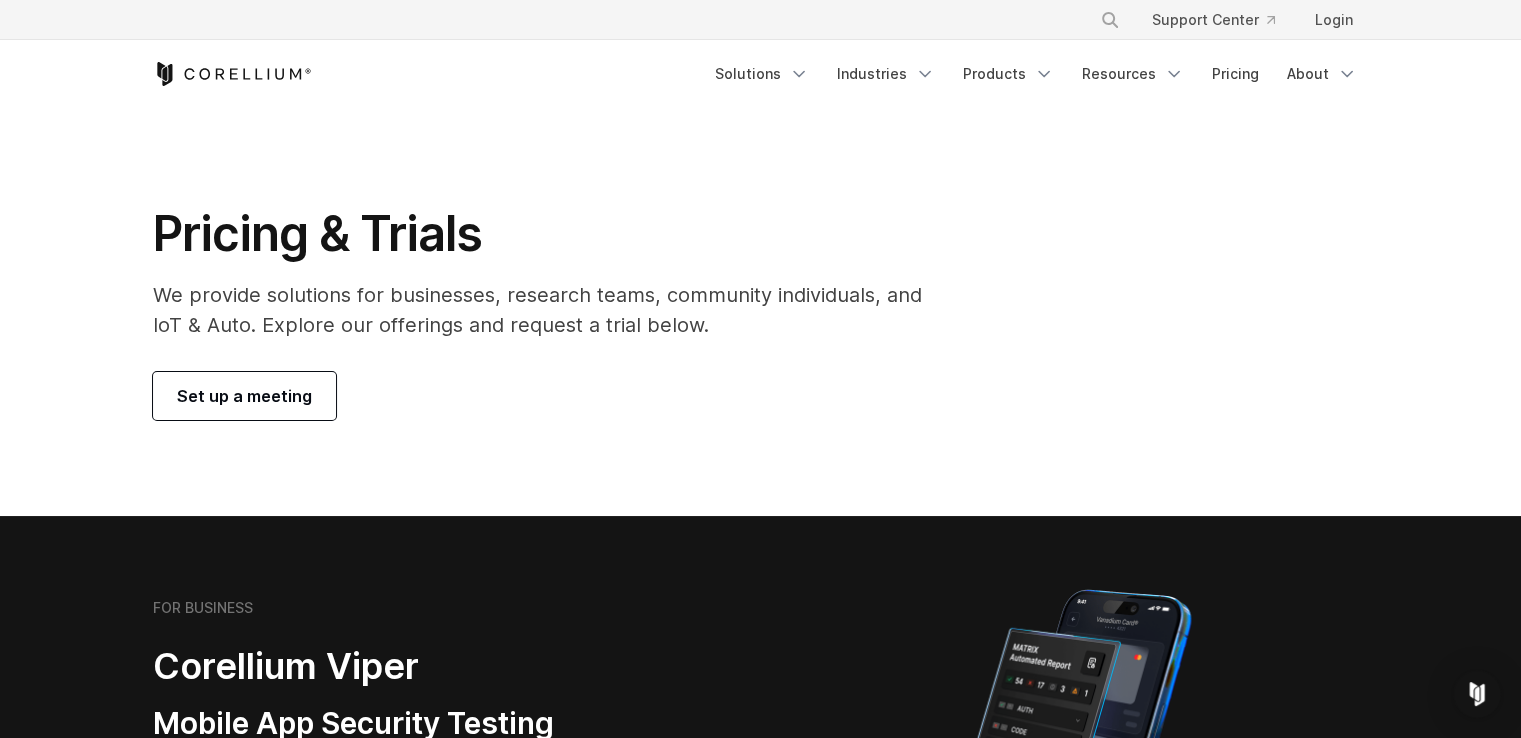click on "Set up a meeting" at bounding box center (244, 396) 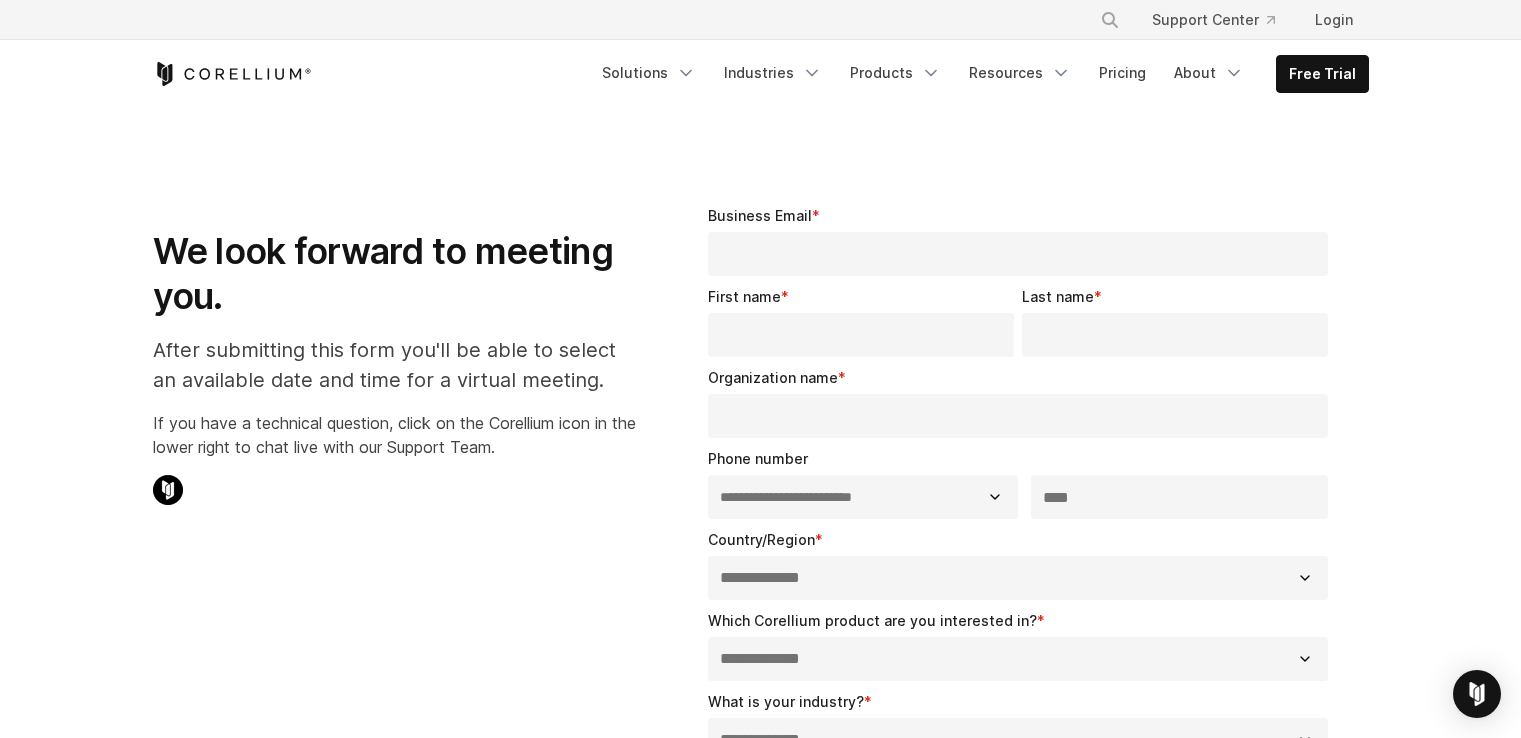 select on "**" 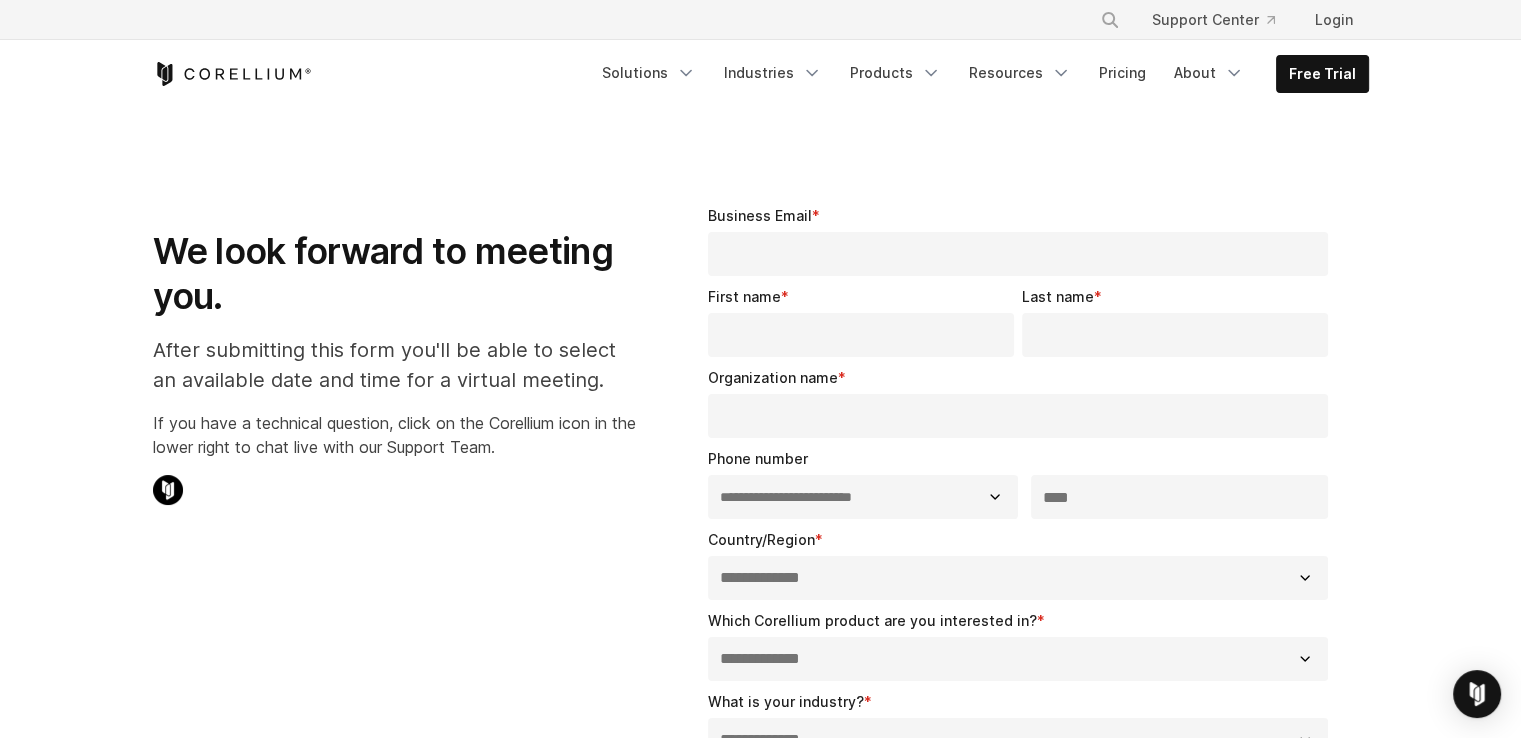 scroll, scrollTop: 0, scrollLeft: 0, axis: both 